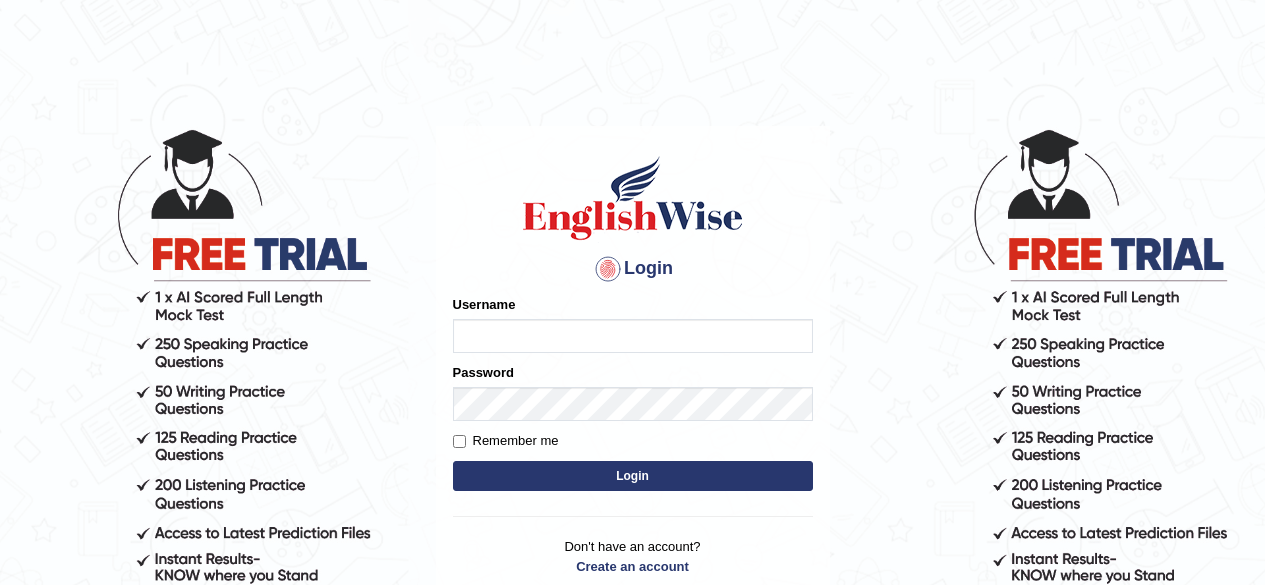 scroll, scrollTop: 0, scrollLeft: 0, axis: both 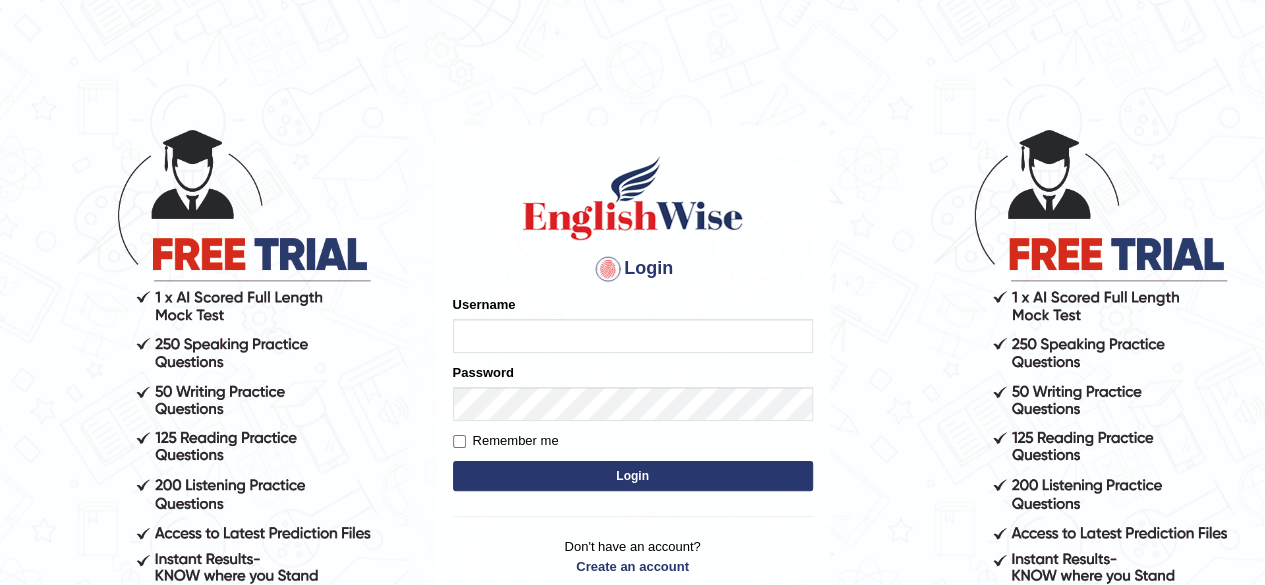 type on "[FIRST]" 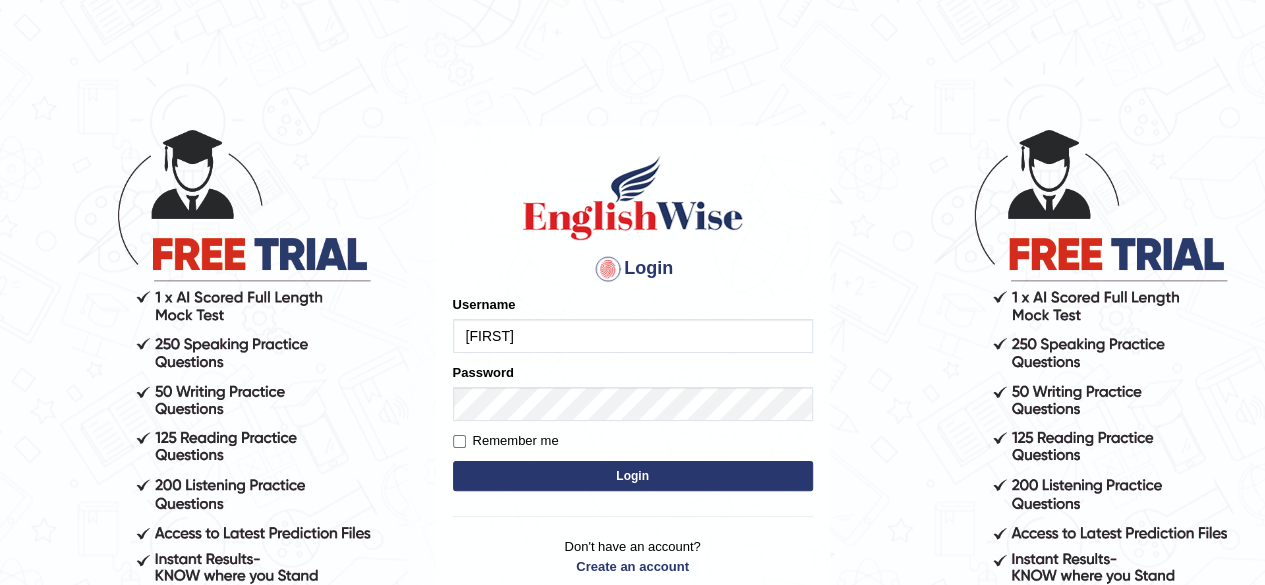 click on "Login" at bounding box center [633, 476] 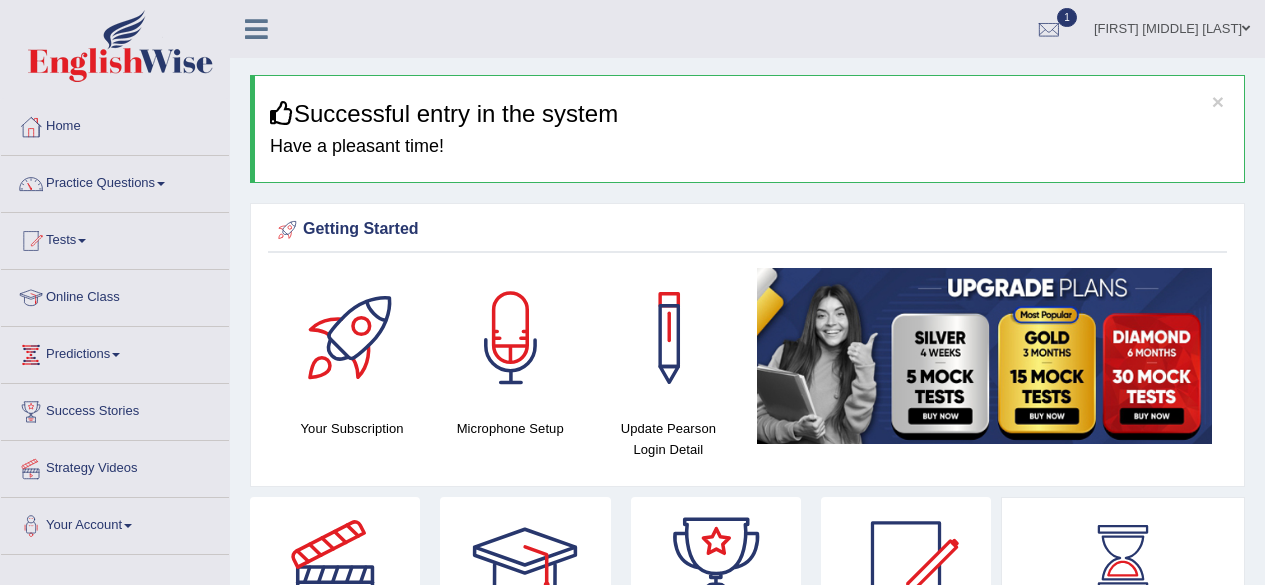 scroll, scrollTop: 0, scrollLeft: 0, axis: both 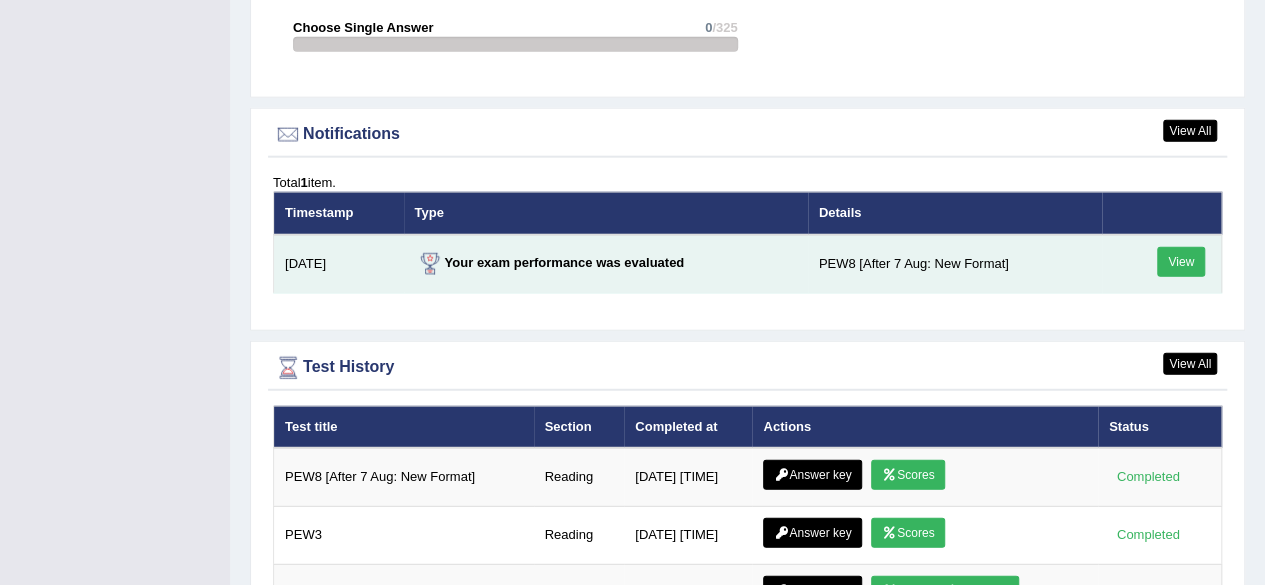 click on "View" at bounding box center (1181, 262) 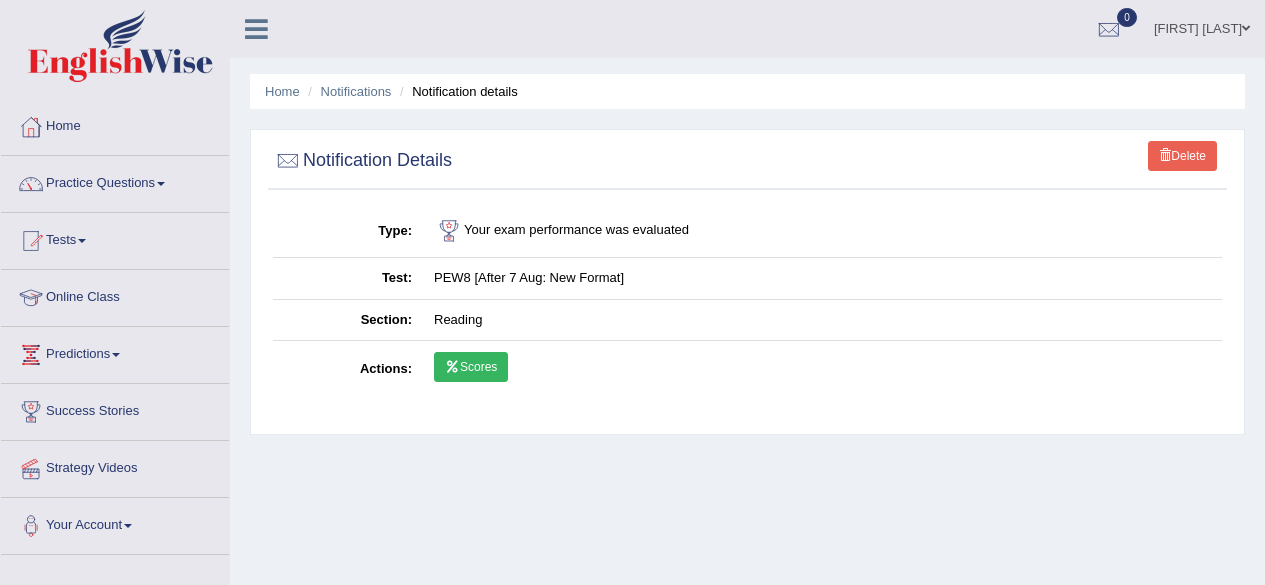 scroll, scrollTop: 0, scrollLeft: 0, axis: both 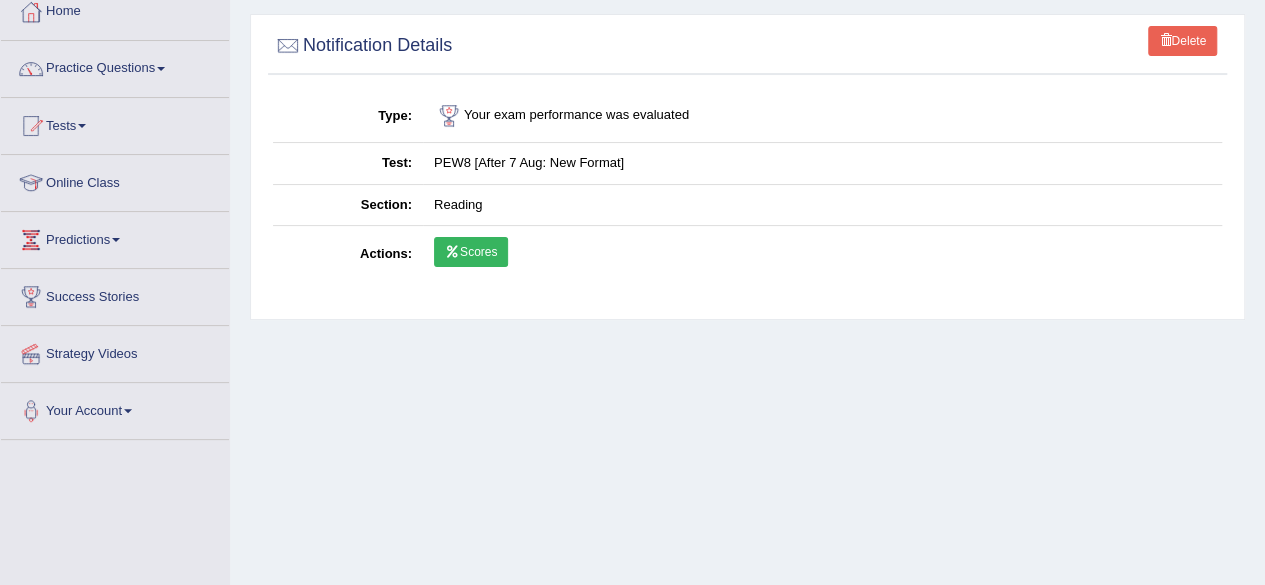 click on "Scores" at bounding box center [471, 252] 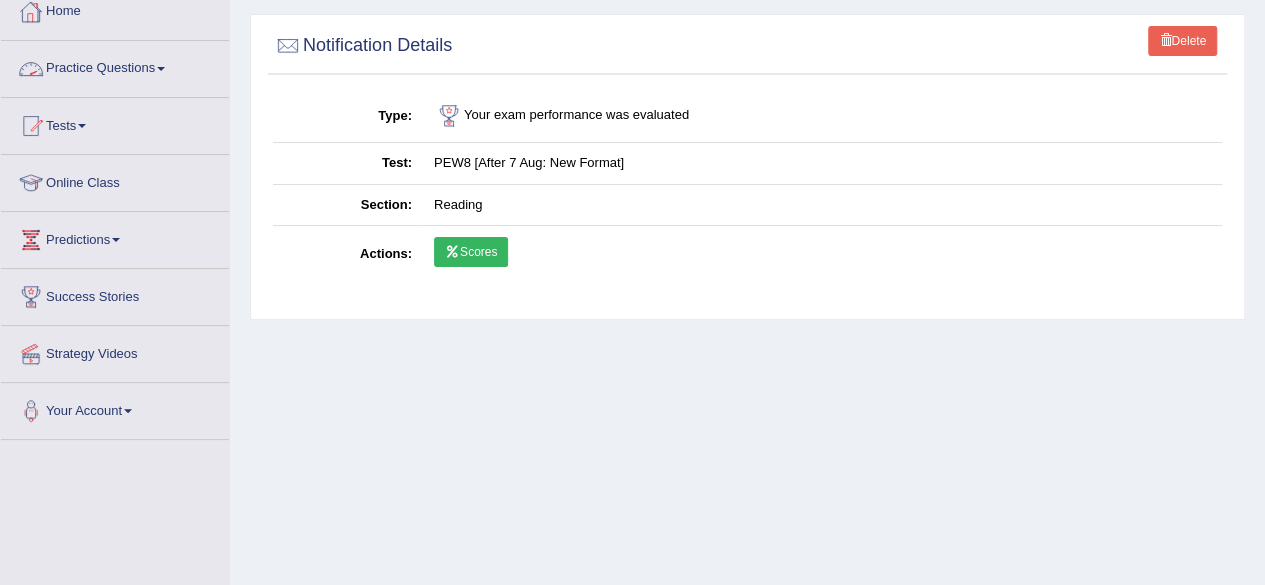 scroll, scrollTop: 0, scrollLeft: 0, axis: both 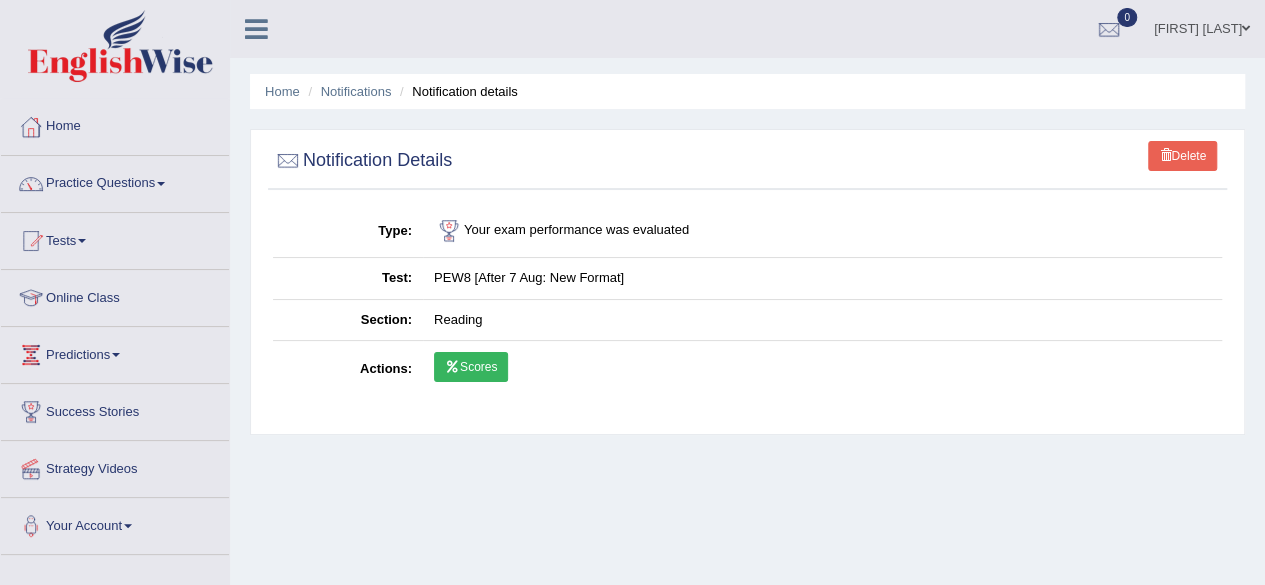 click on "Home" at bounding box center [115, 124] 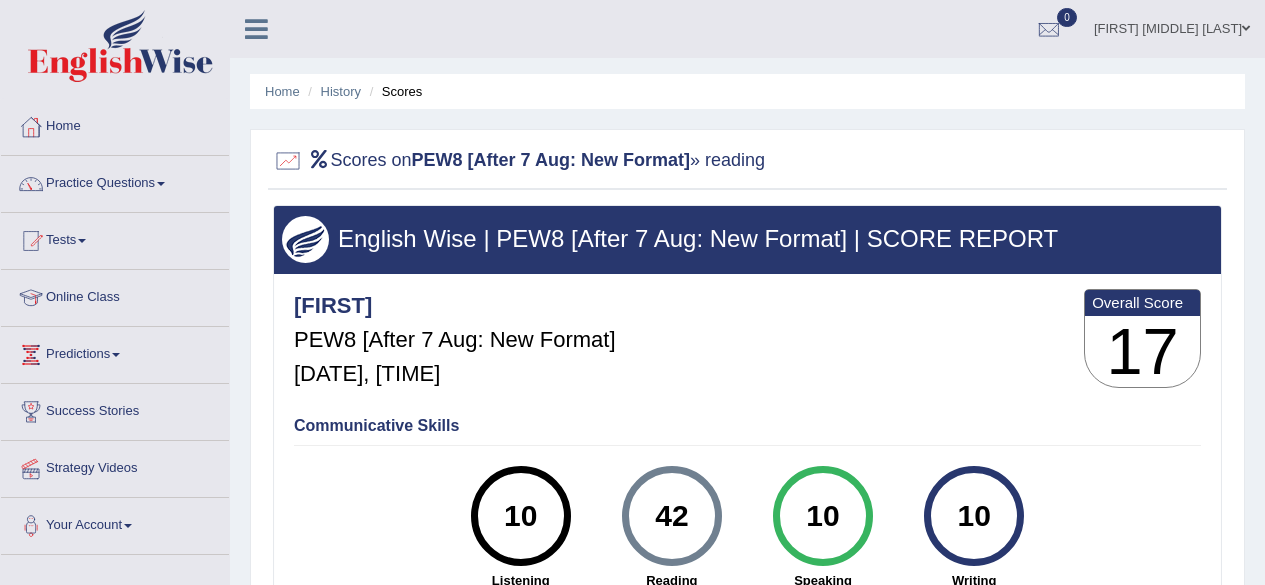 scroll, scrollTop: 0, scrollLeft: 0, axis: both 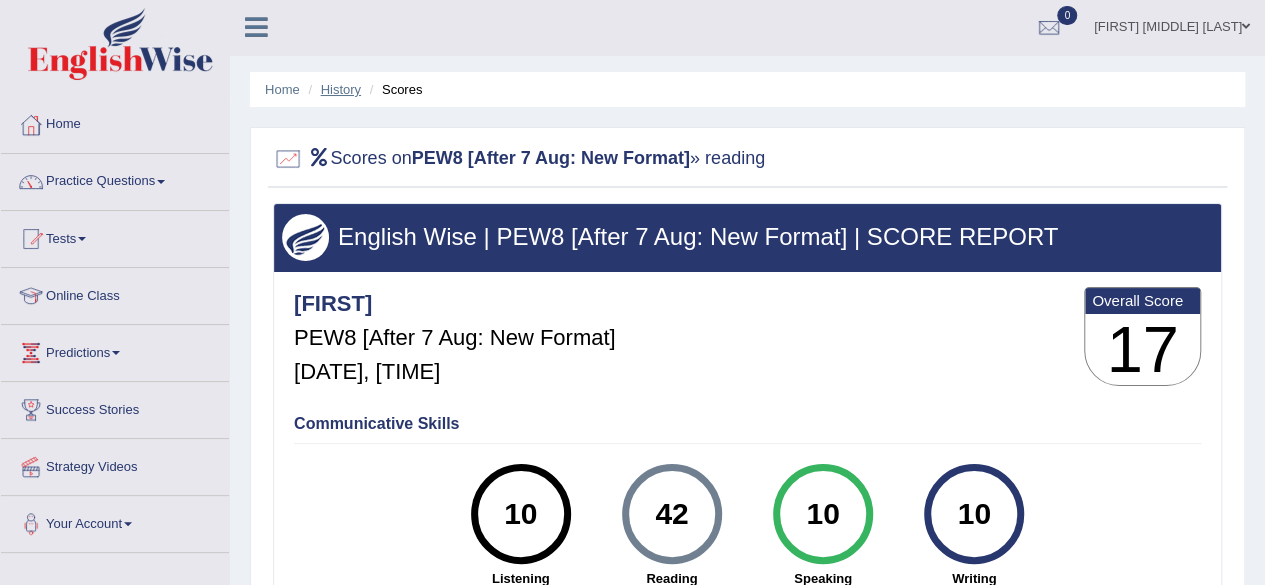 click on "History" at bounding box center (341, 89) 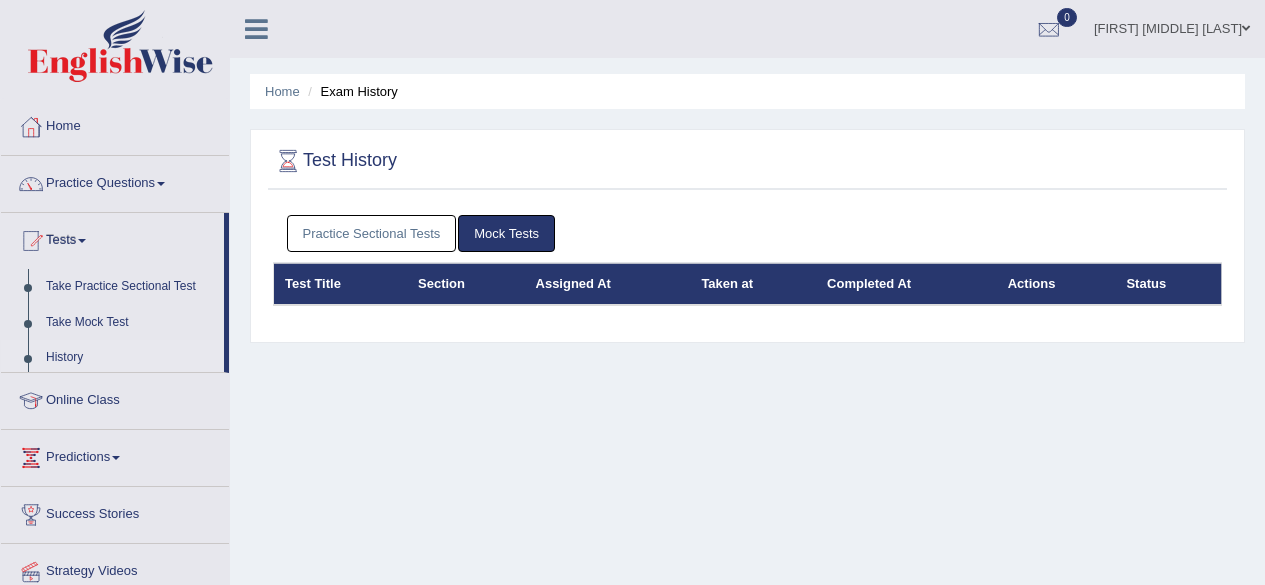 scroll, scrollTop: 0, scrollLeft: 0, axis: both 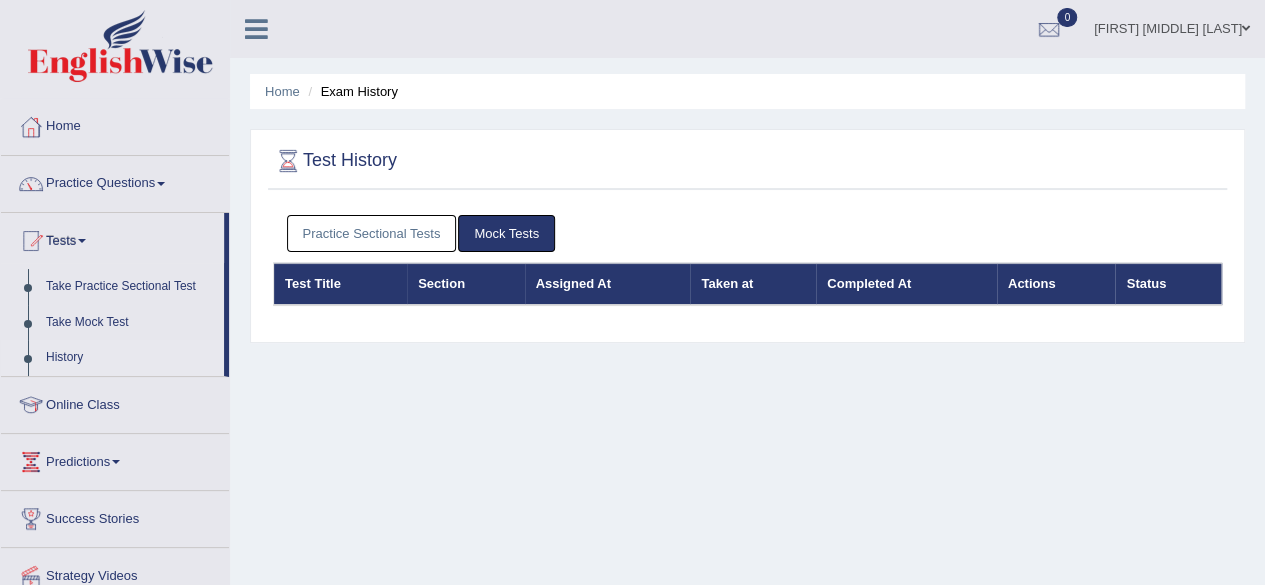 click on "Practice Sectional Tests" at bounding box center [372, 233] 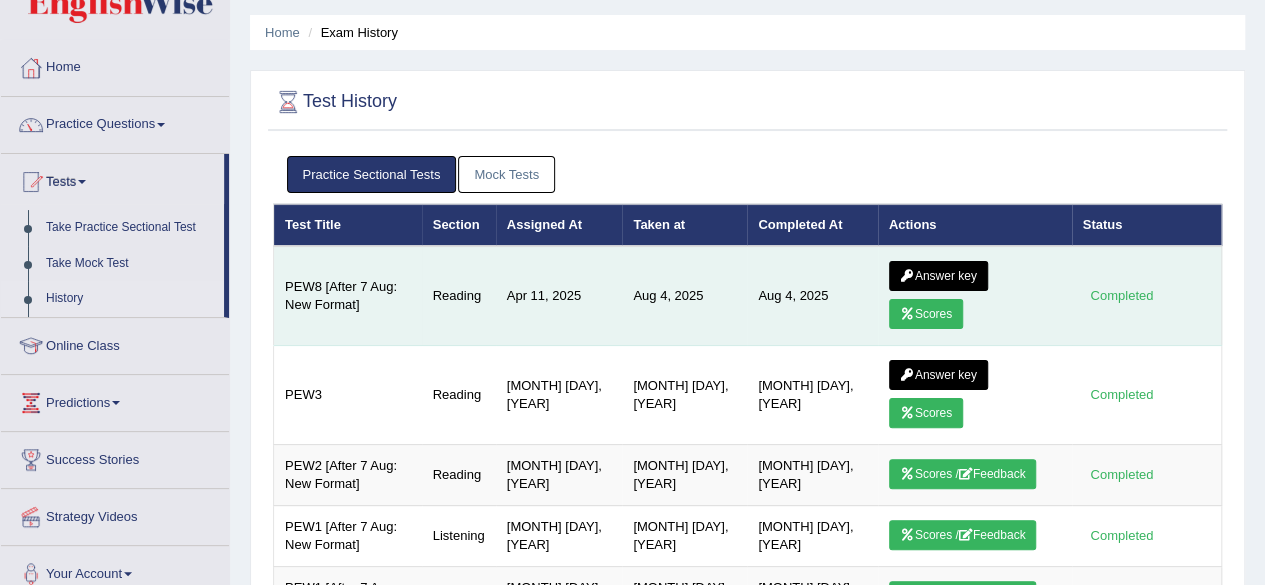 scroll, scrollTop: 60, scrollLeft: 0, axis: vertical 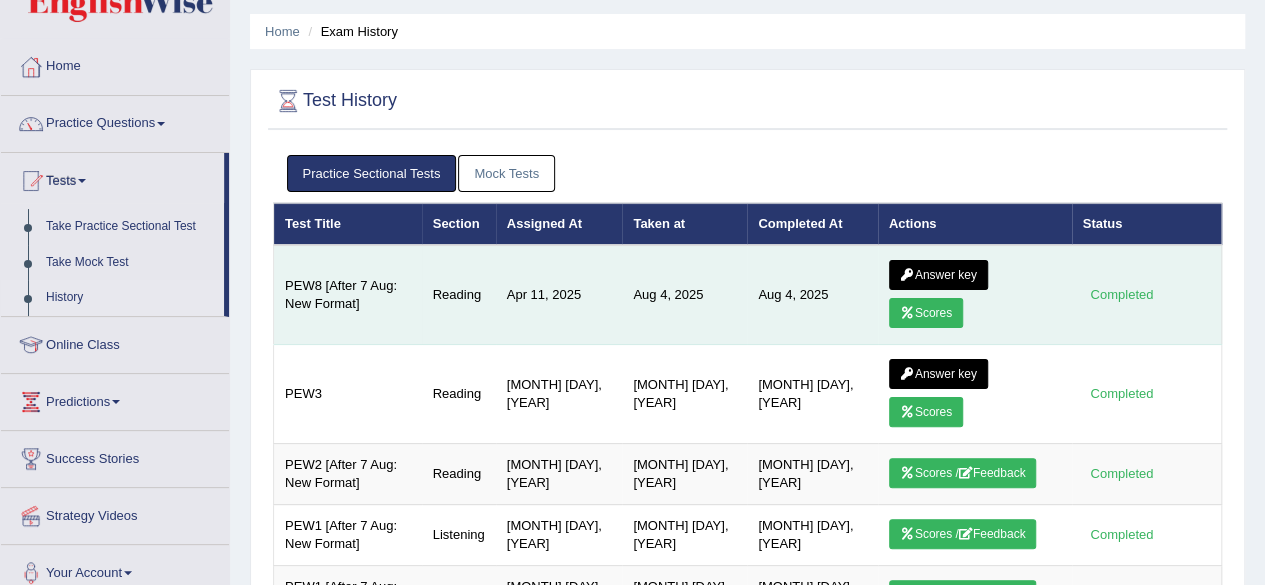 click on "Answer key" at bounding box center [938, 275] 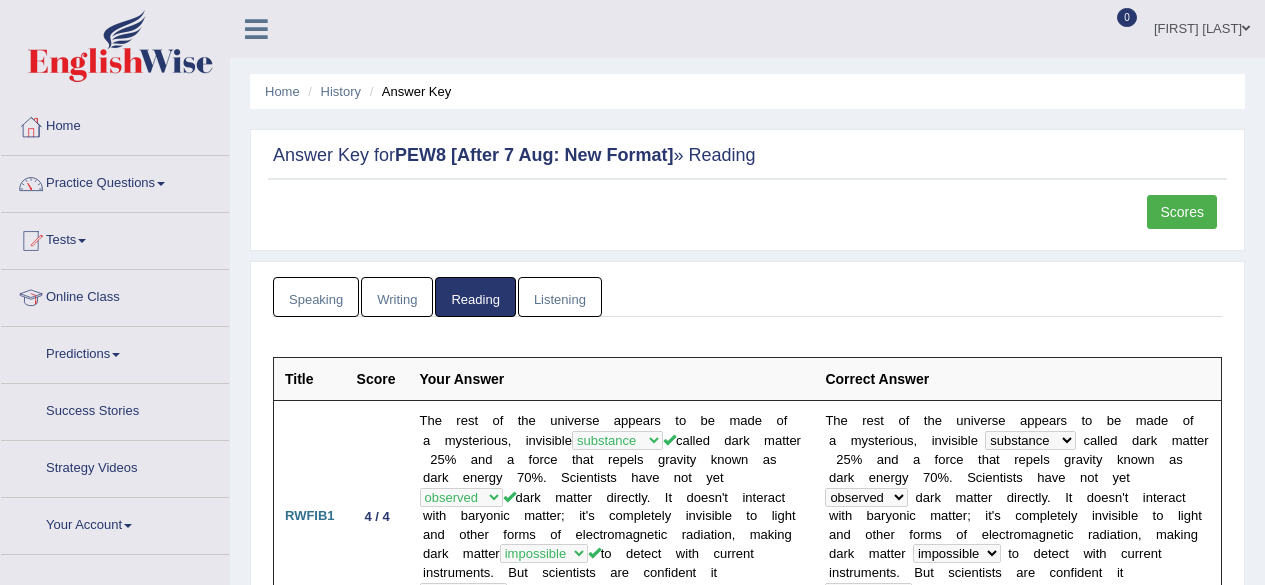 scroll, scrollTop: 0, scrollLeft: 0, axis: both 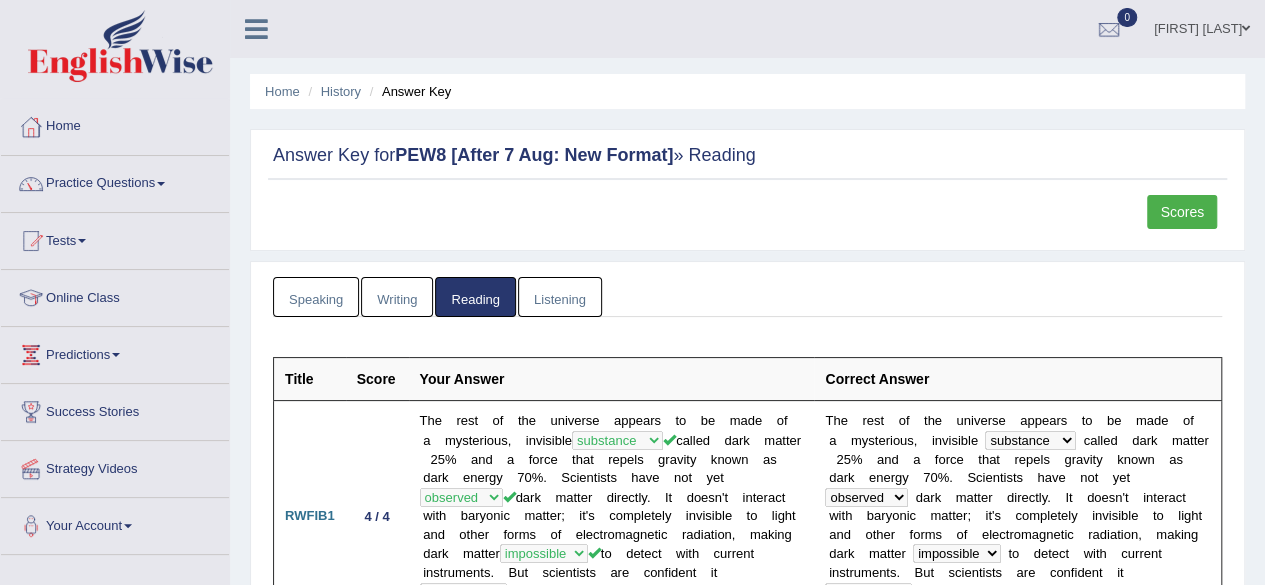 click on "Listening" at bounding box center (560, 297) 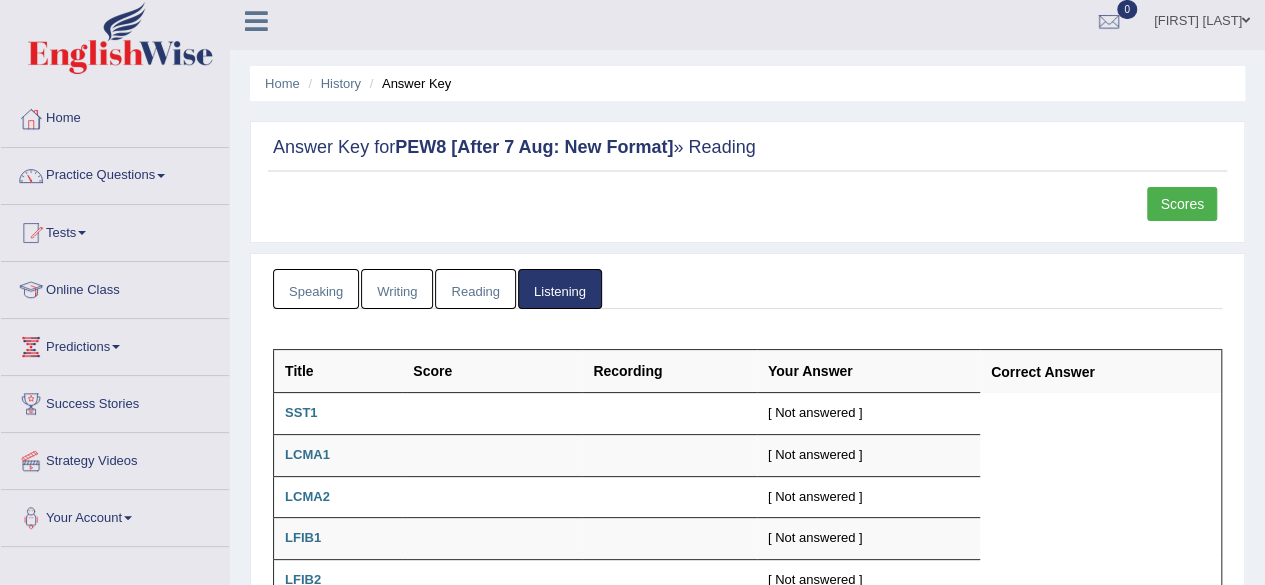 scroll, scrollTop: 0, scrollLeft: 0, axis: both 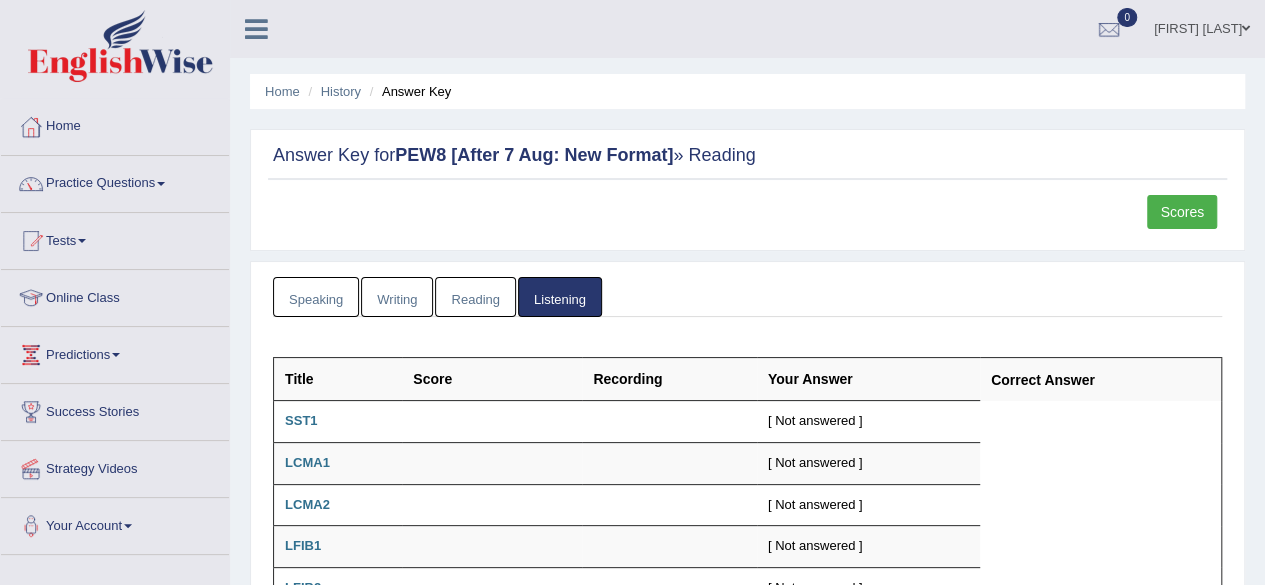 click on "Reading" at bounding box center (475, 297) 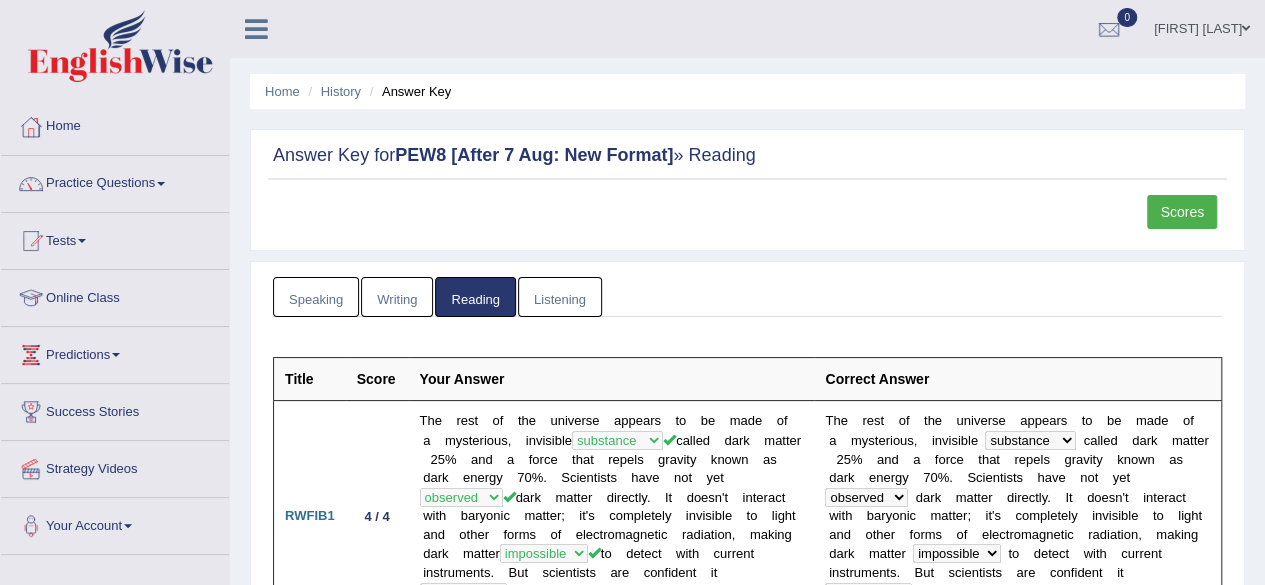 click on "Writing" at bounding box center (397, 297) 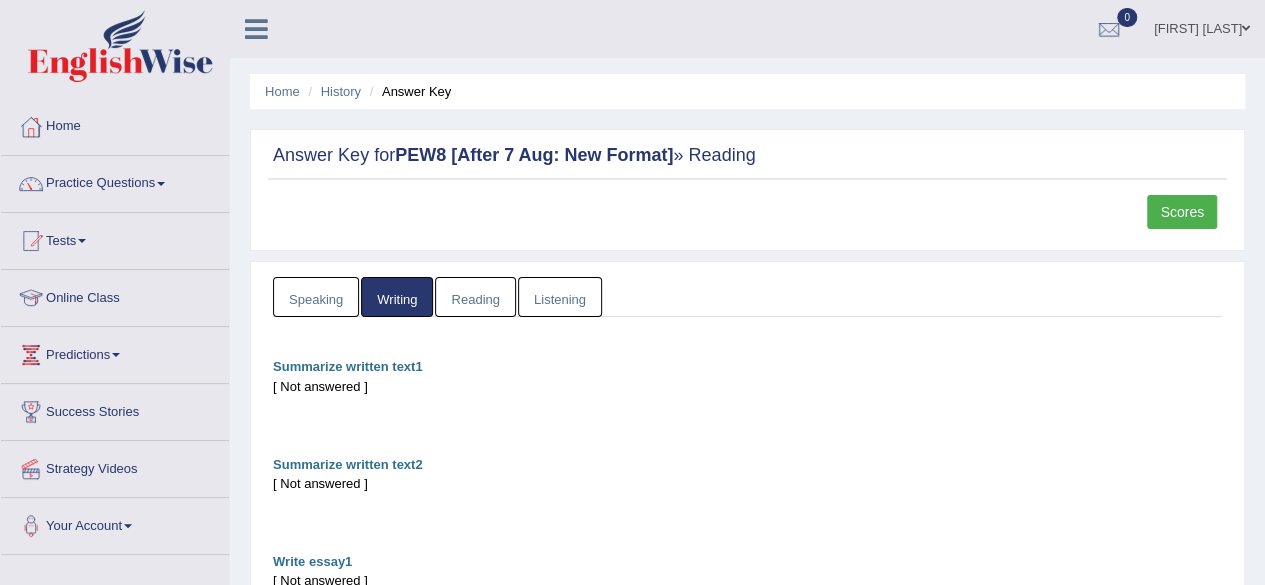 click on "Speaking" at bounding box center (316, 297) 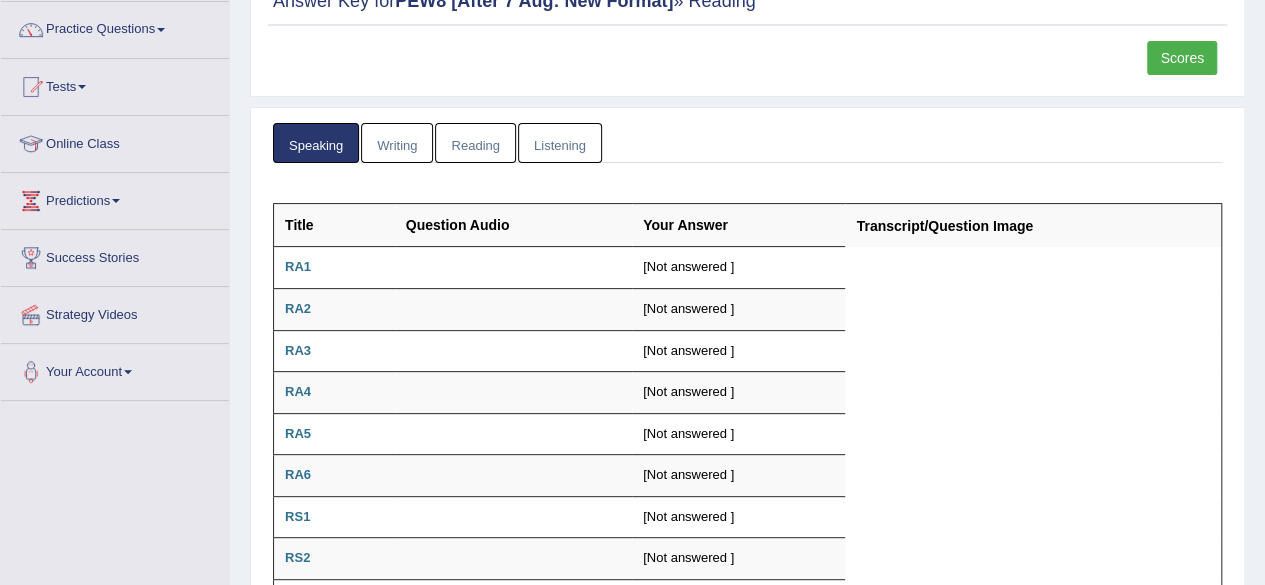 scroll, scrollTop: 0, scrollLeft: 0, axis: both 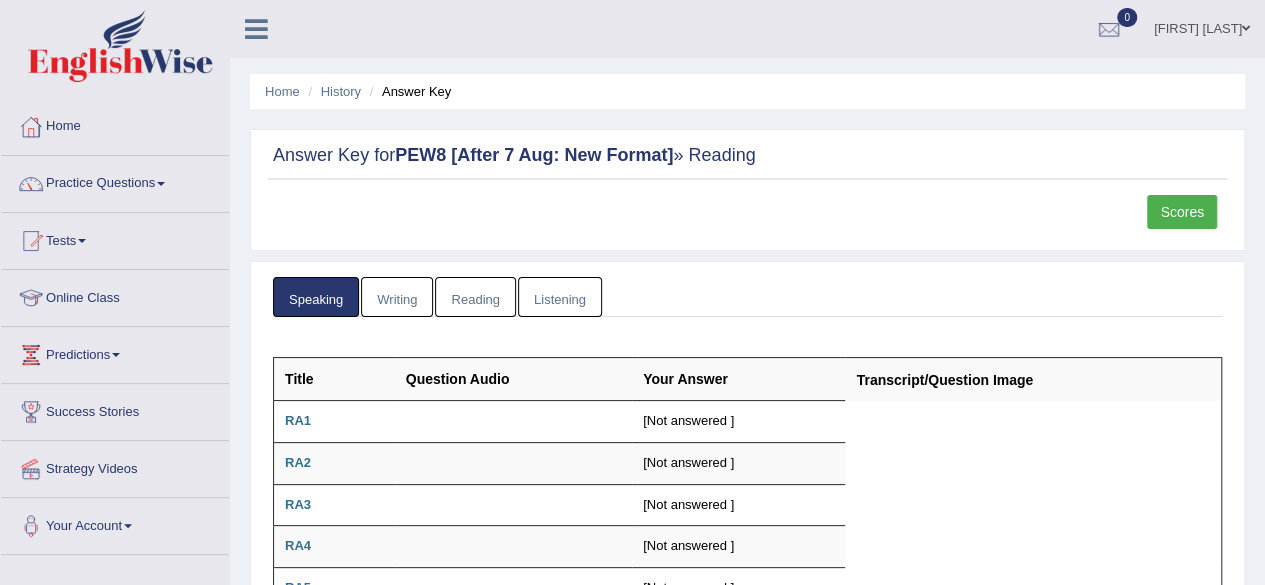 click on "Listening" at bounding box center (560, 297) 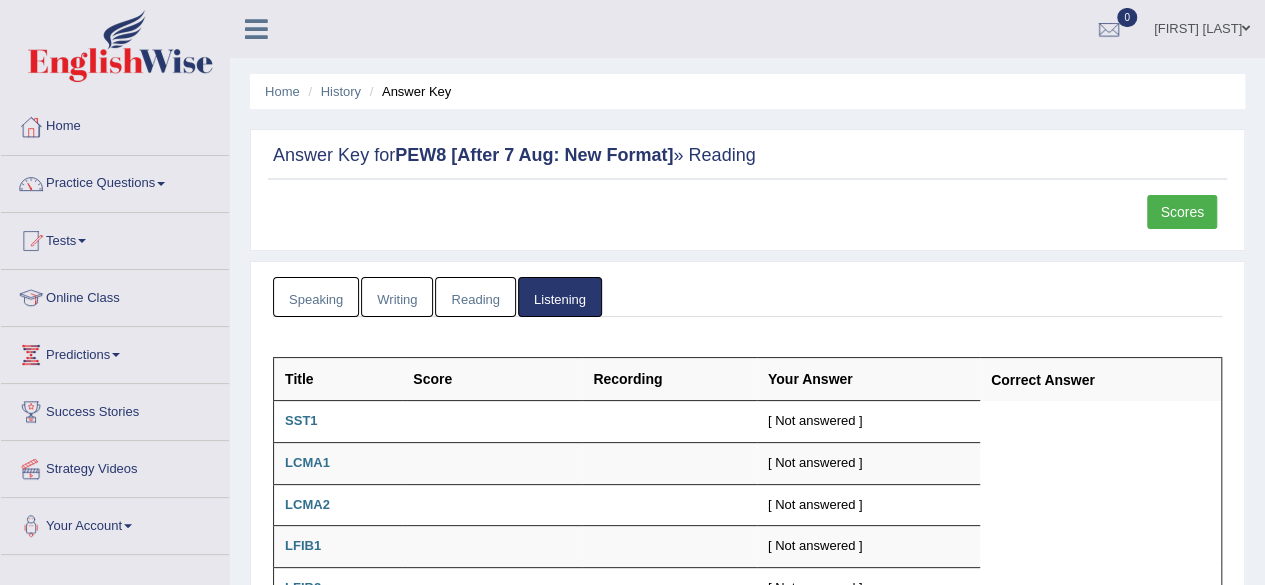 click on "Reading" at bounding box center [475, 297] 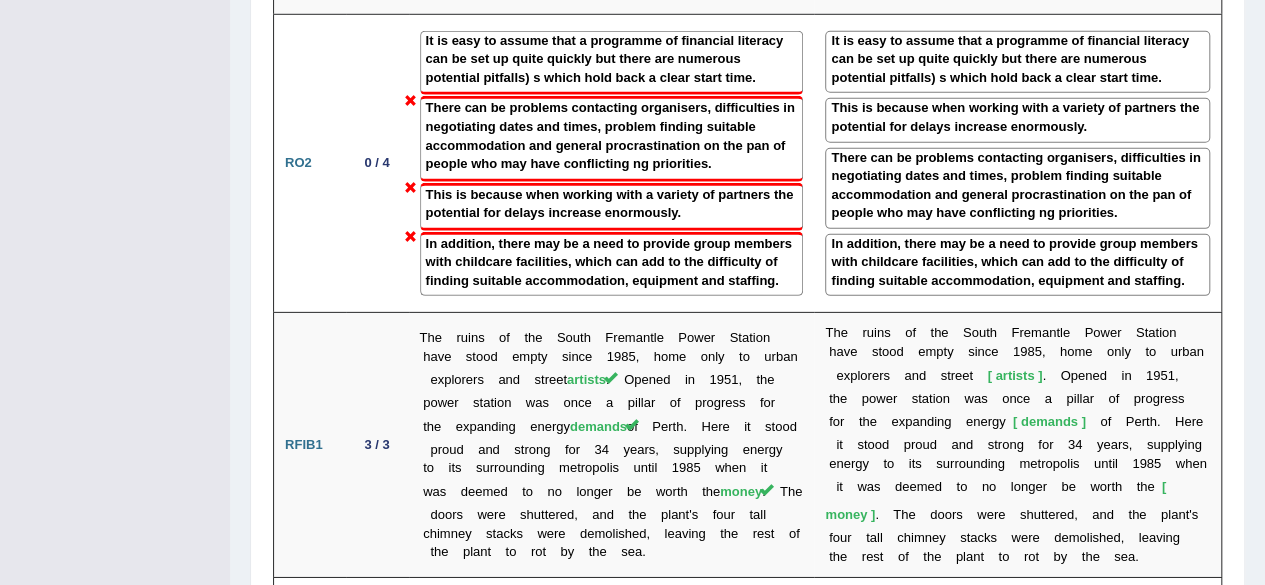 scroll, scrollTop: 3002, scrollLeft: 0, axis: vertical 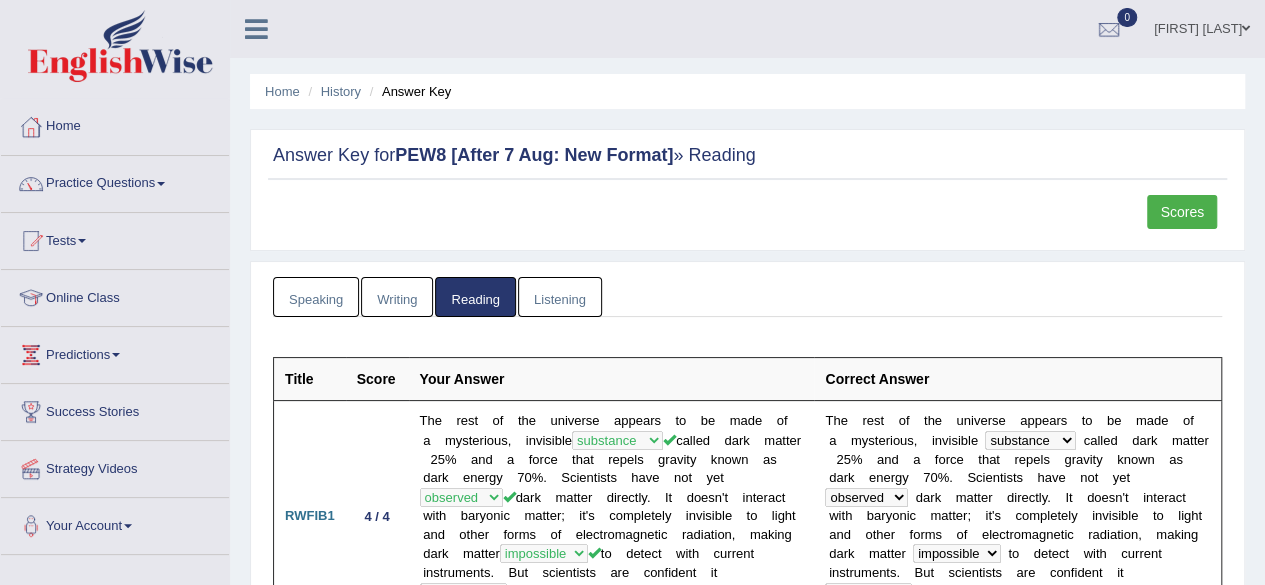 click on "Scores" at bounding box center [1182, 212] 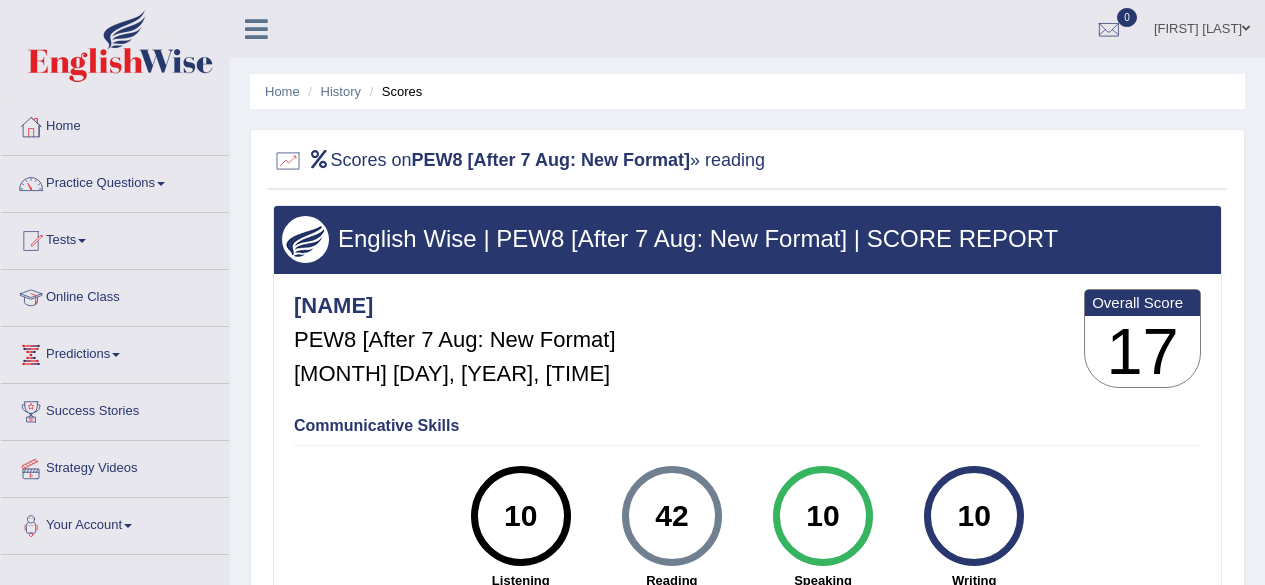 scroll, scrollTop: 0, scrollLeft: 0, axis: both 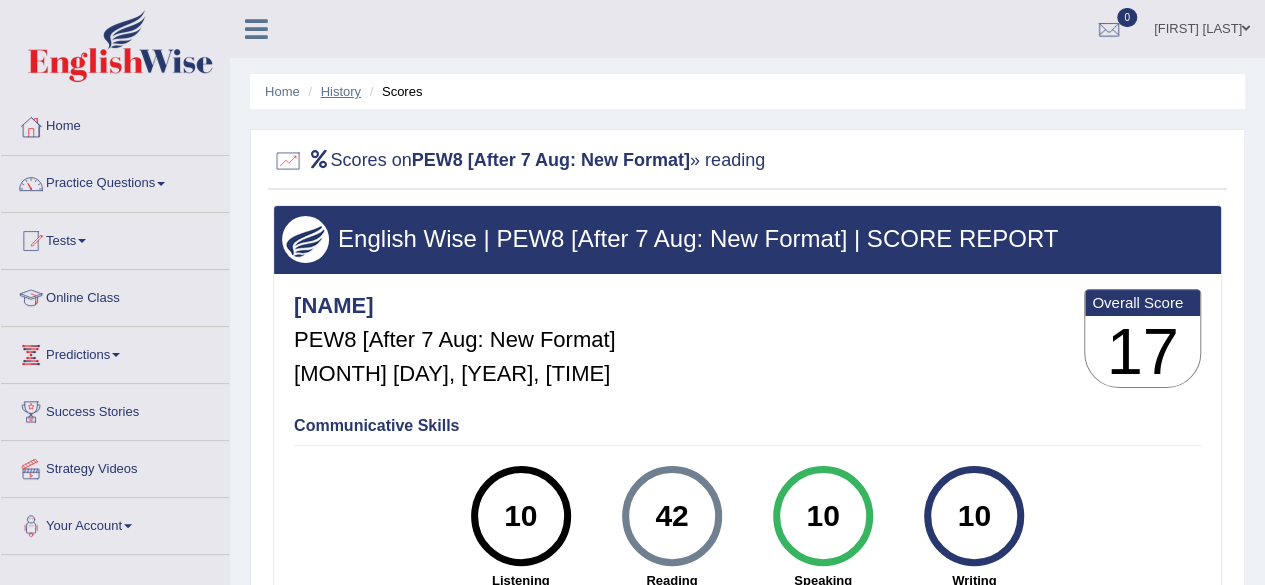 click on "History" at bounding box center [341, 91] 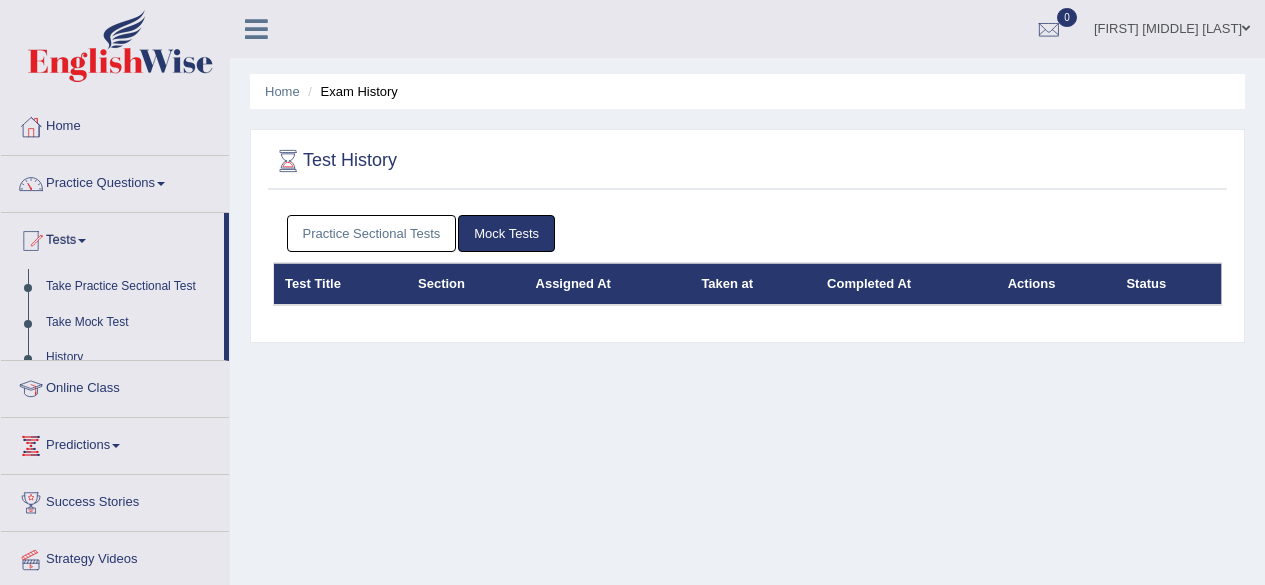 scroll, scrollTop: 0, scrollLeft: 0, axis: both 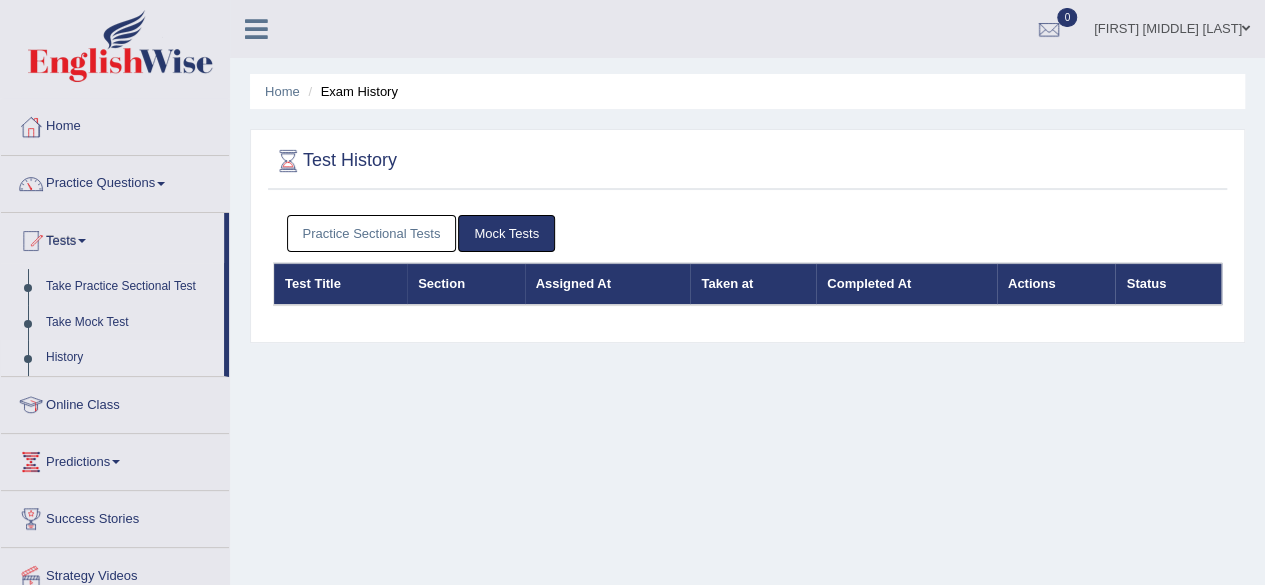 click on "Practice Sectional Tests" at bounding box center (372, 233) 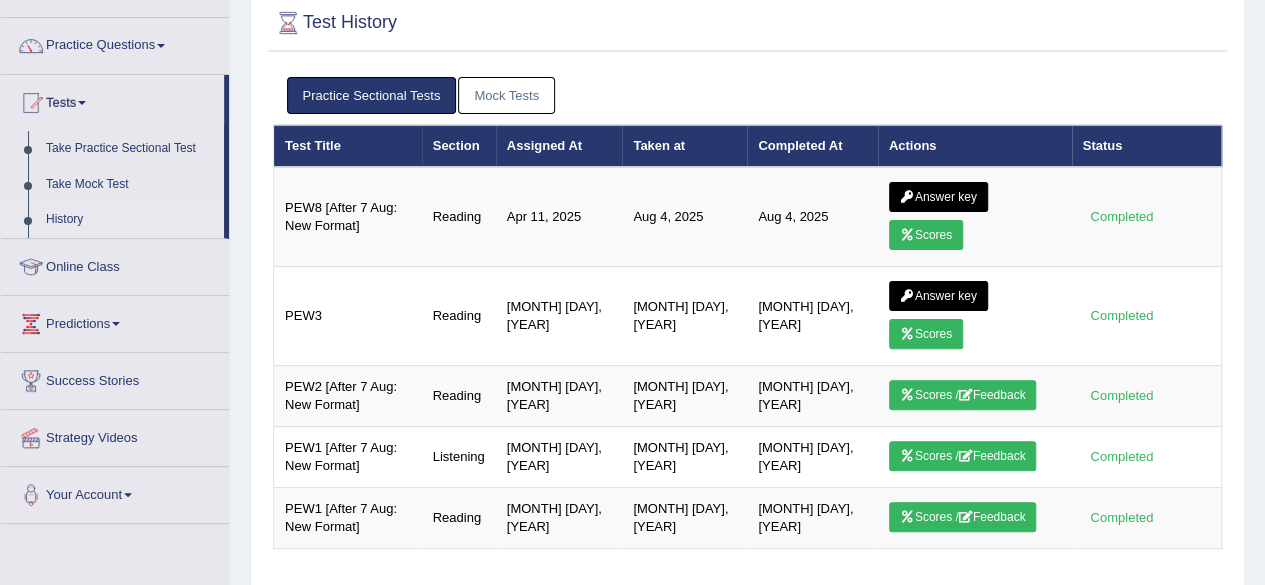 scroll, scrollTop: 162, scrollLeft: 0, axis: vertical 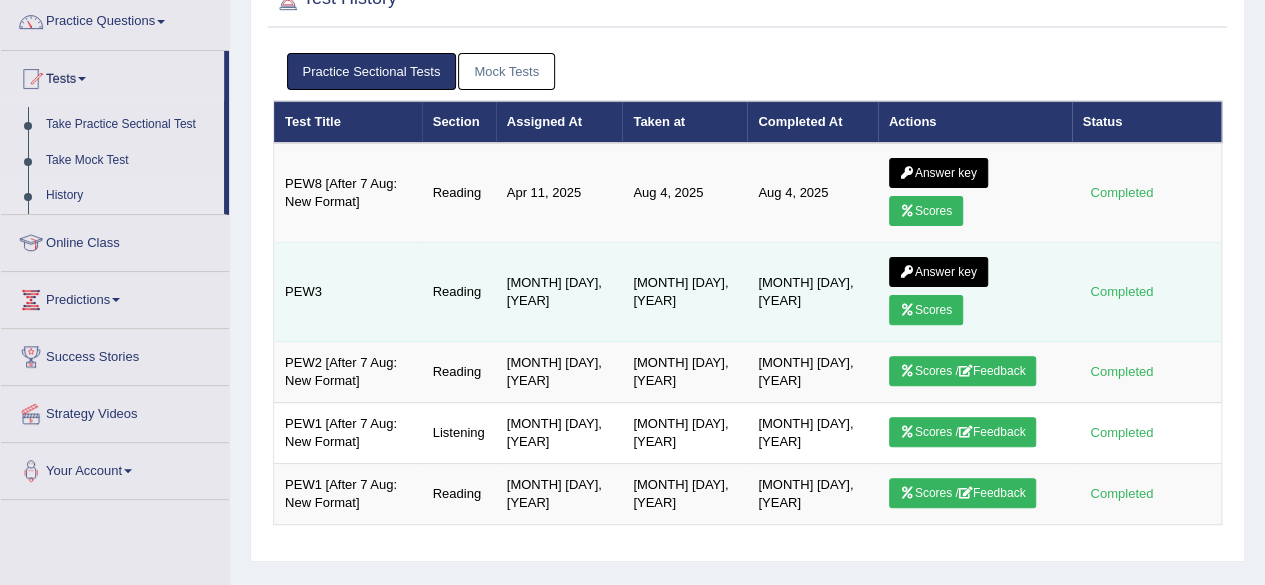 click on "Scores" at bounding box center [926, 310] 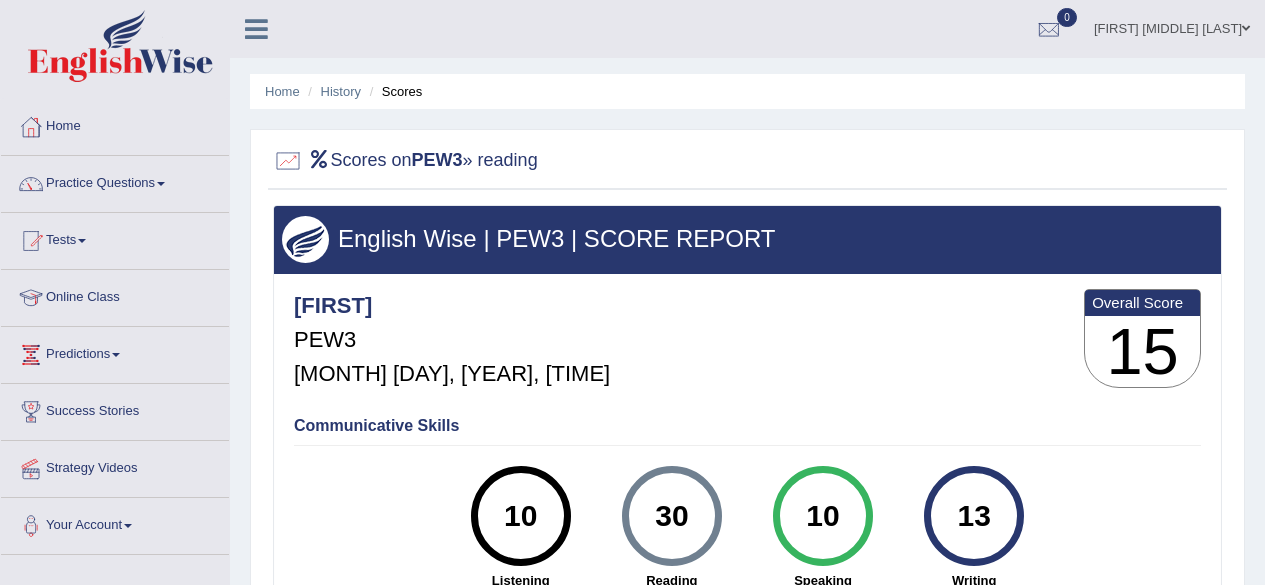 scroll, scrollTop: 0, scrollLeft: 0, axis: both 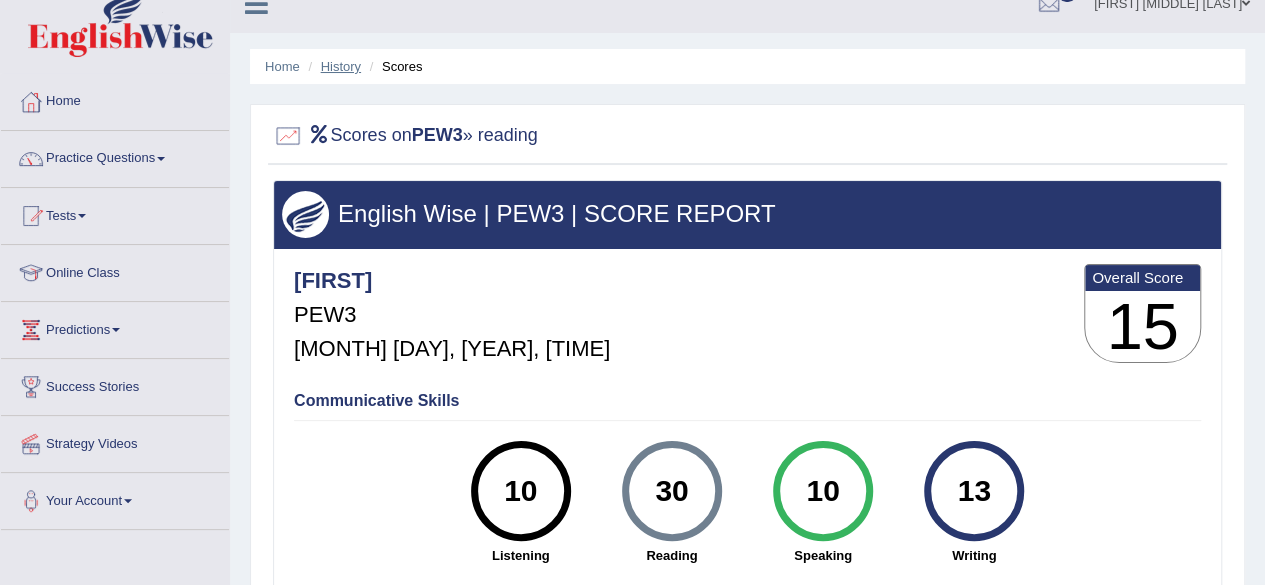 click on "History" at bounding box center [341, 66] 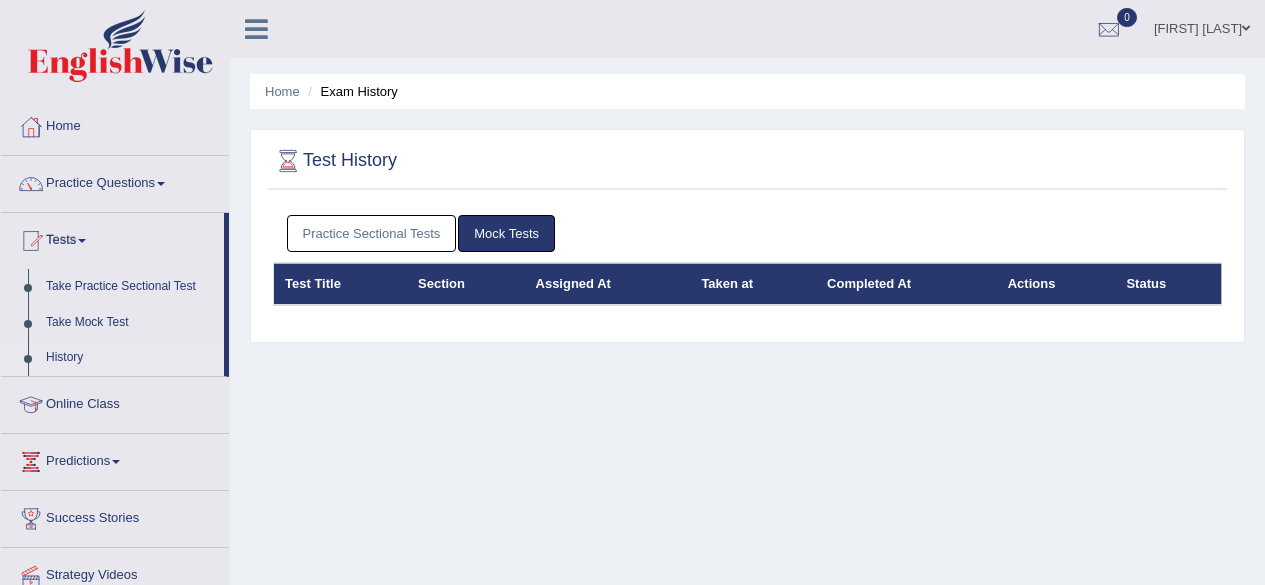 scroll, scrollTop: 0, scrollLeft: 0, axis: both 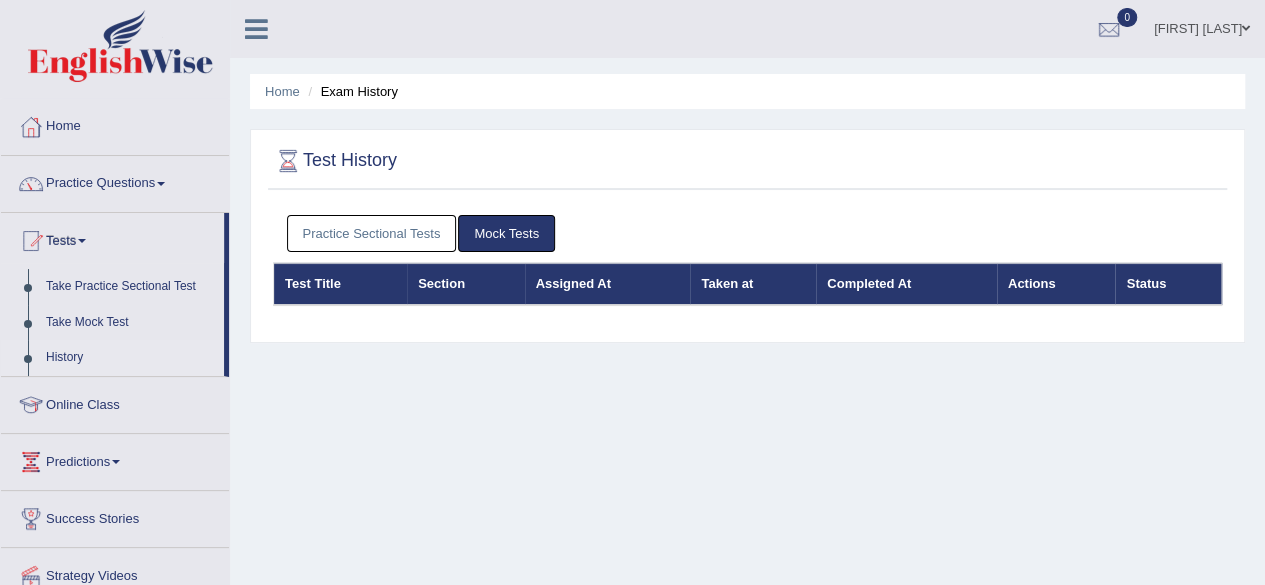 click on "Practice Sectional Tests" at bounding box center (372, 233) 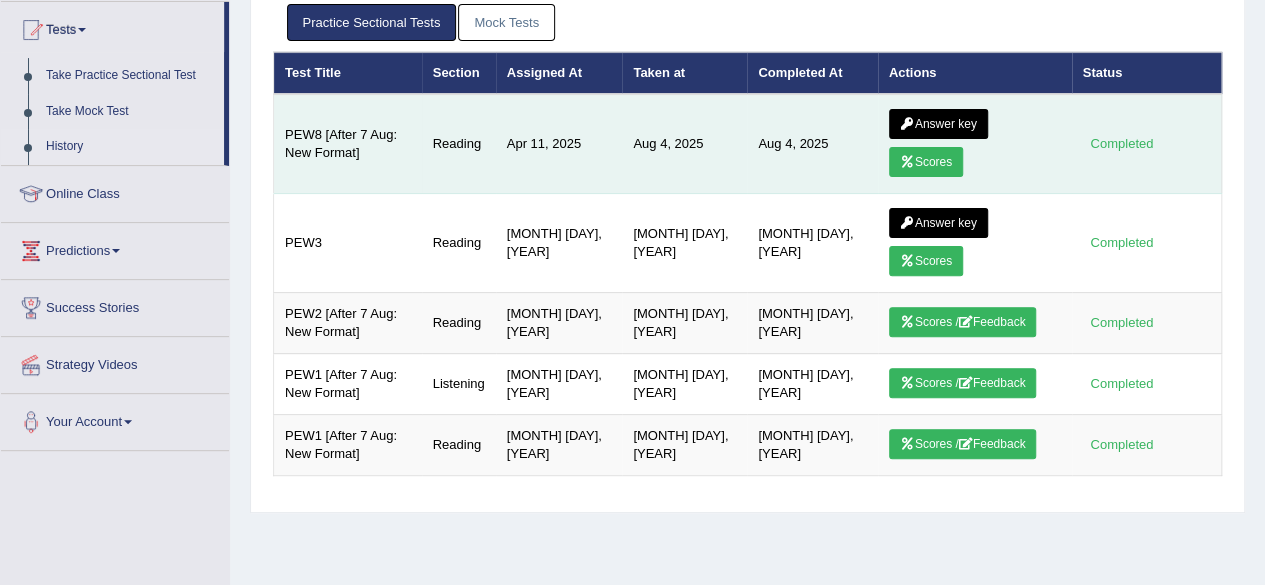 scroll, scrollTop: 214, scrollLeft: 0, axis: vertical 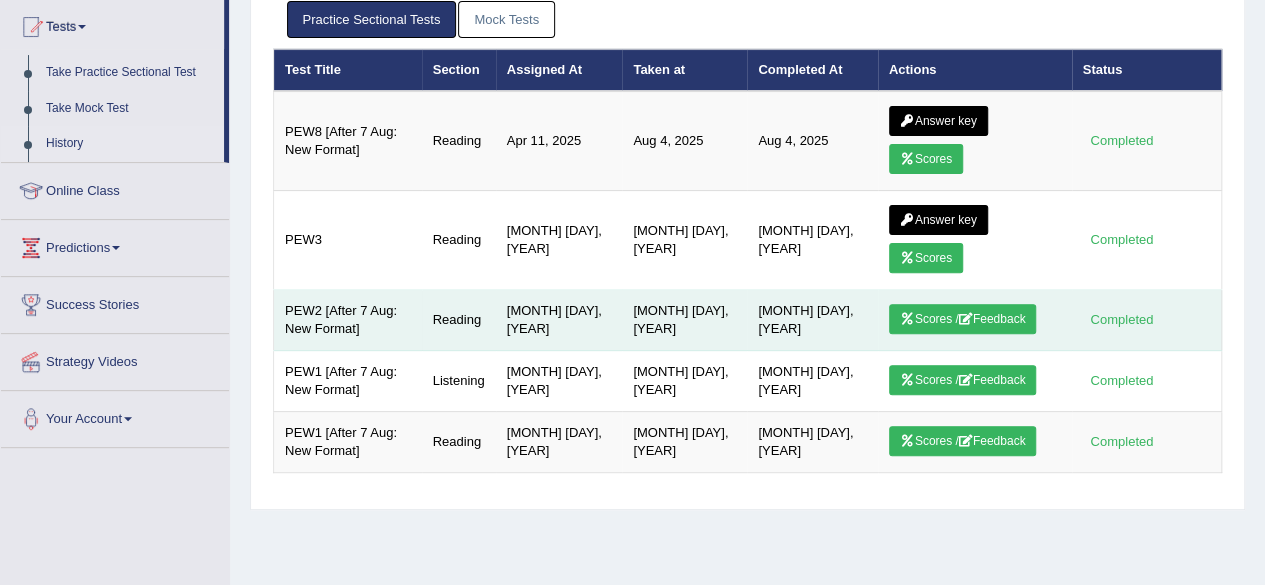 click on "Scores /   Feedback" at bounding box center (963, 319) 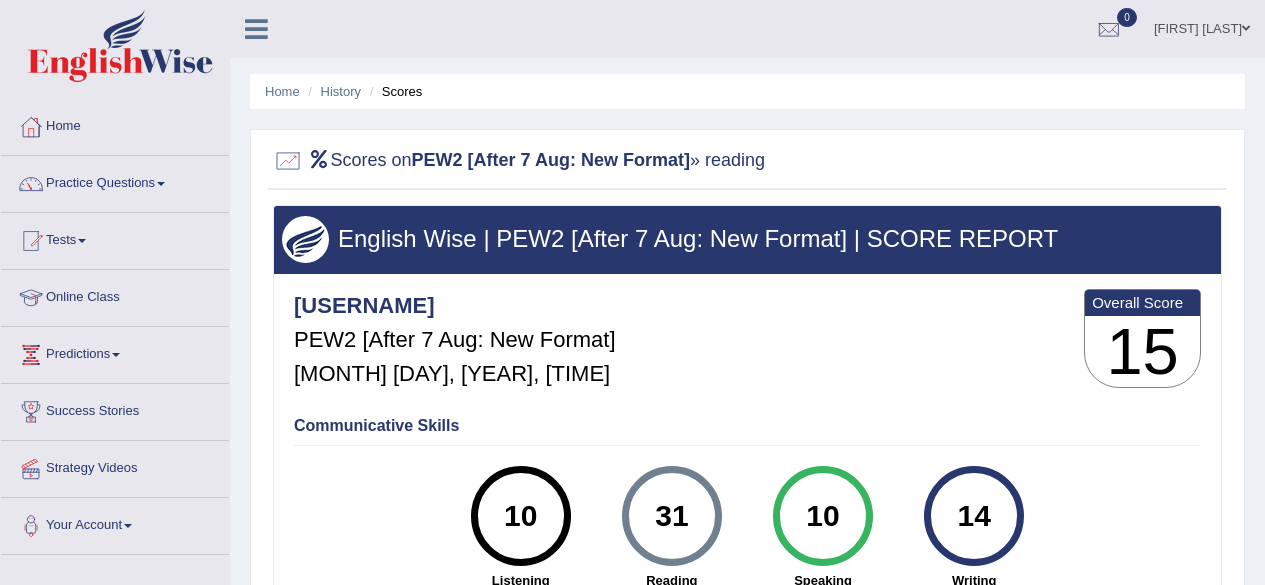 scroll, scrollTop: 0, scrollLeft: 0, axis: both 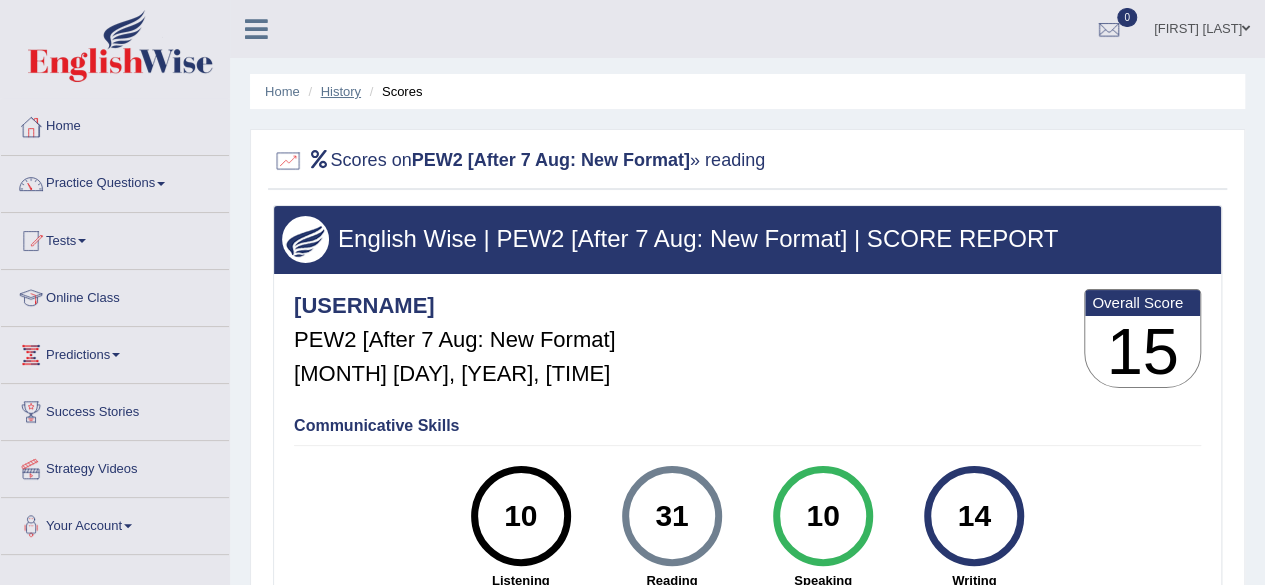 click on "History" at bounding box center [341, 91] 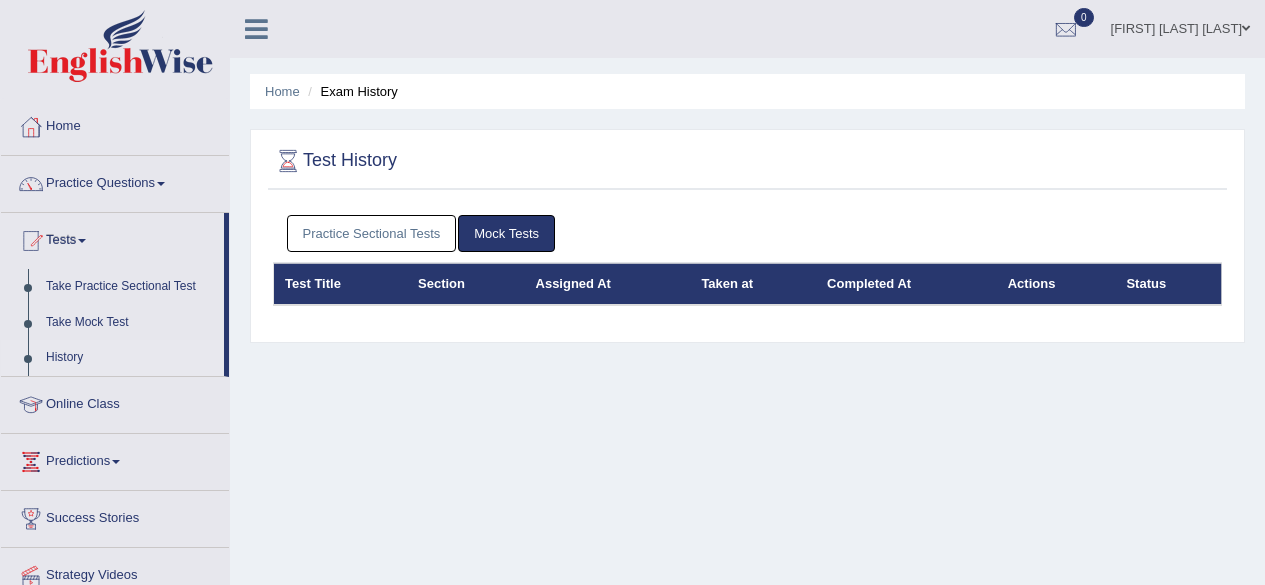 scroll, scrollTop: 0, scrollLeft: 0, axis: both 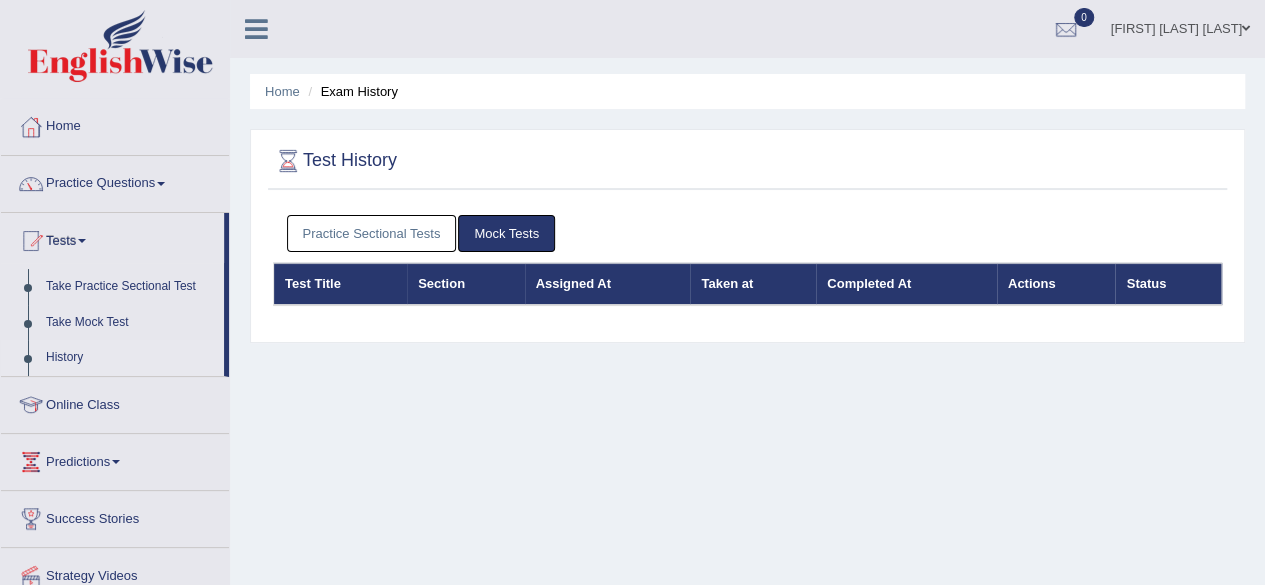 click on "Practice Sectional Tests" at bounding box center [372, 233] 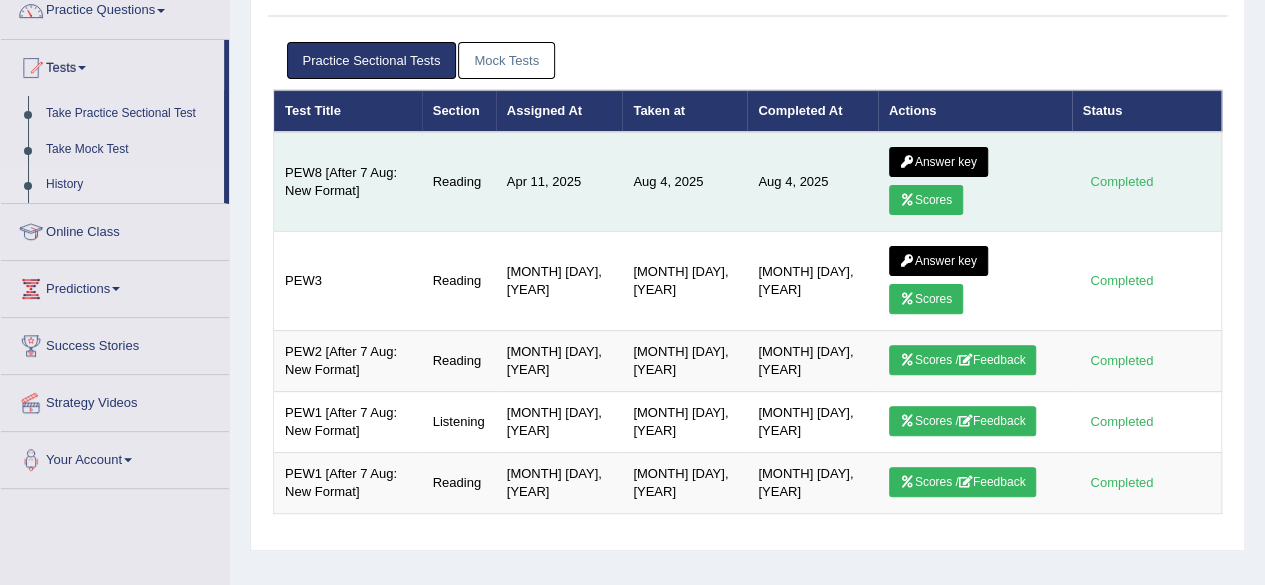 scroll, scrollTop: 178, scrollLeft: 0, axis: vertical 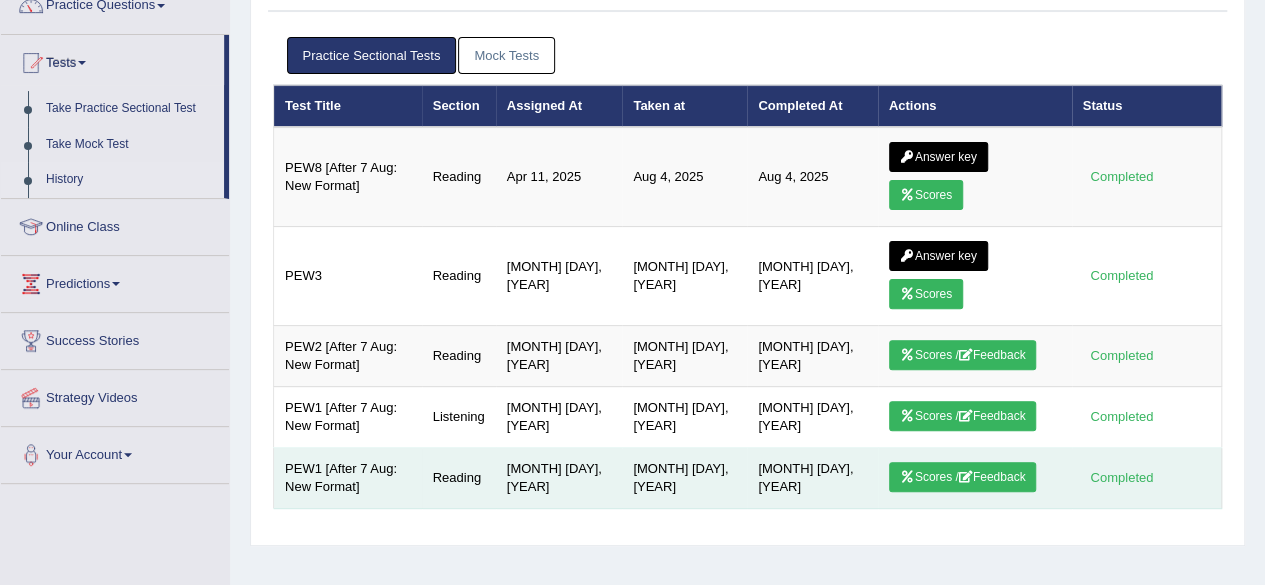 click on "Scores /   Feedback" at bounding box center (963, 477) 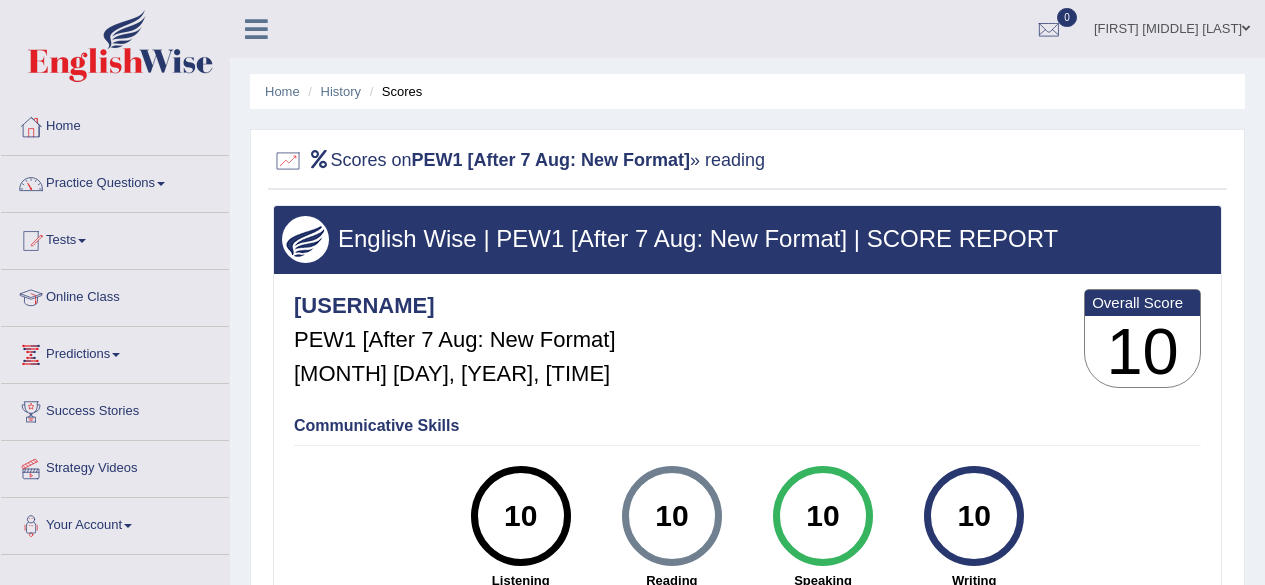 scroll, scrollTop: 0, scrollLeft: 0, axis: both 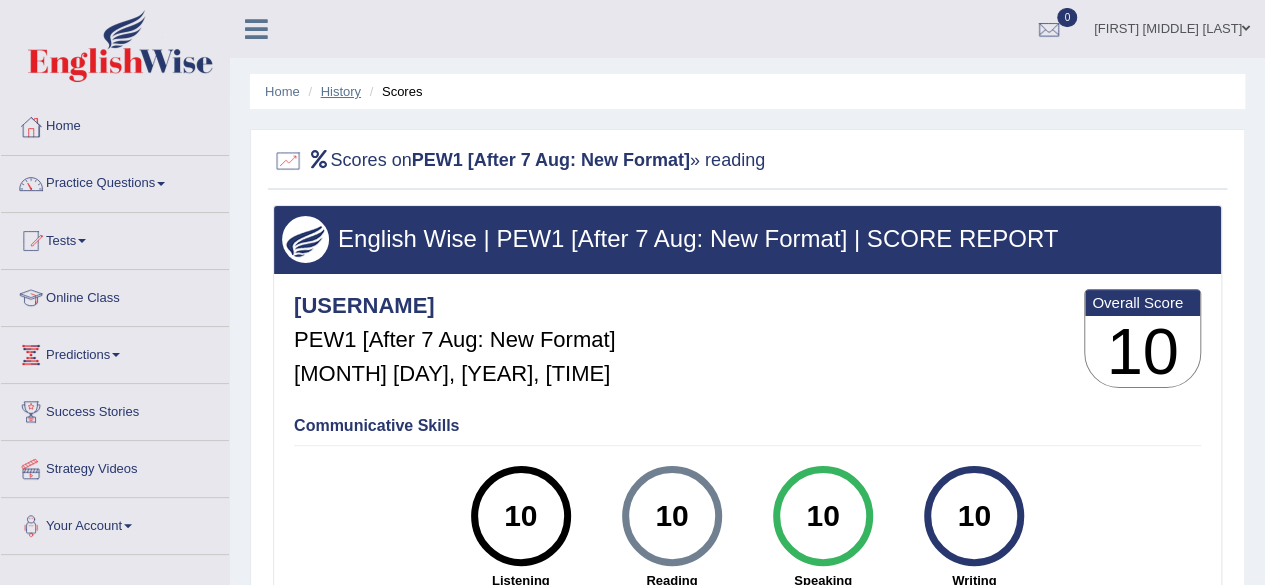 click on "History" at bounding box center [341, 91] 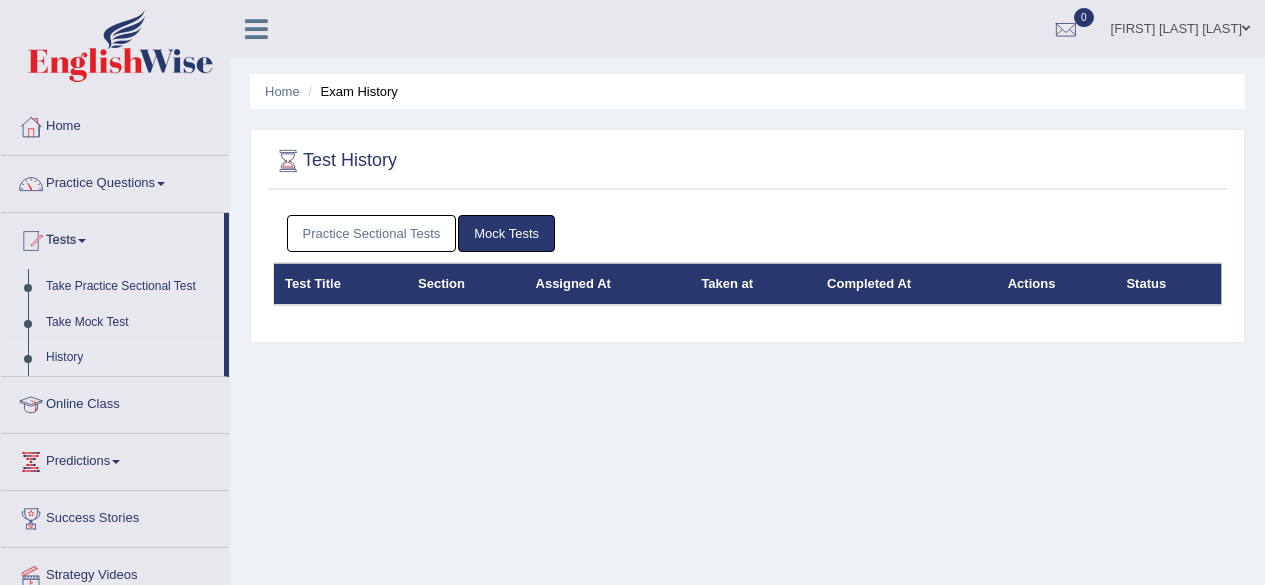 scroll, scrollTop: 0, scrollLeft: 0, axis: both 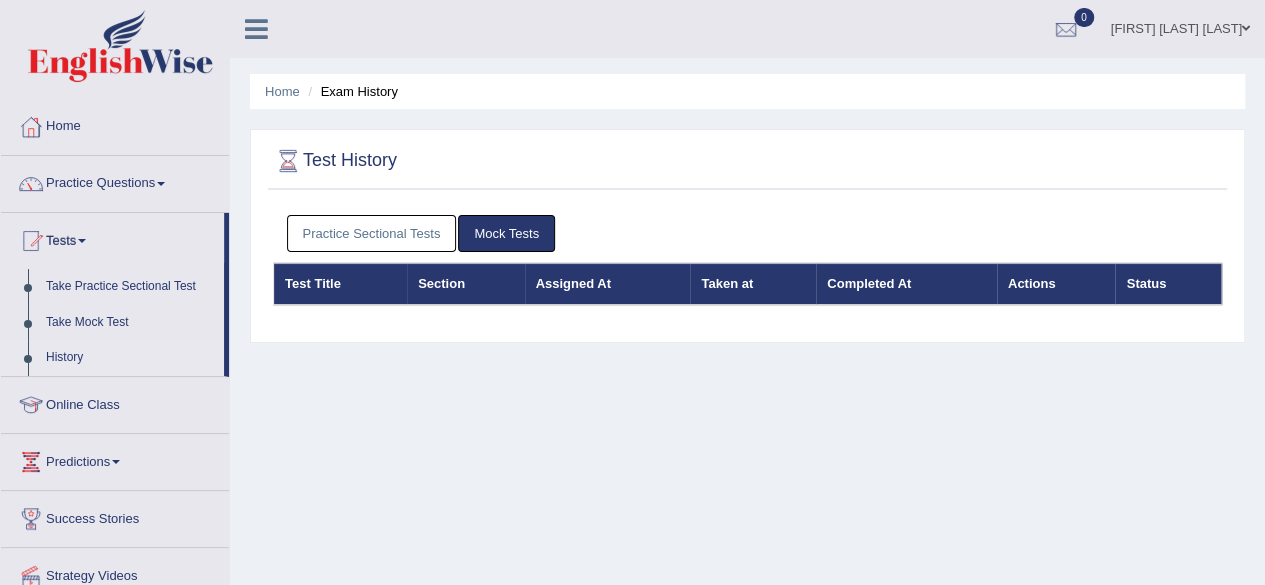 click on "Practice Sectional Tests" at bounding box center (372, 233) 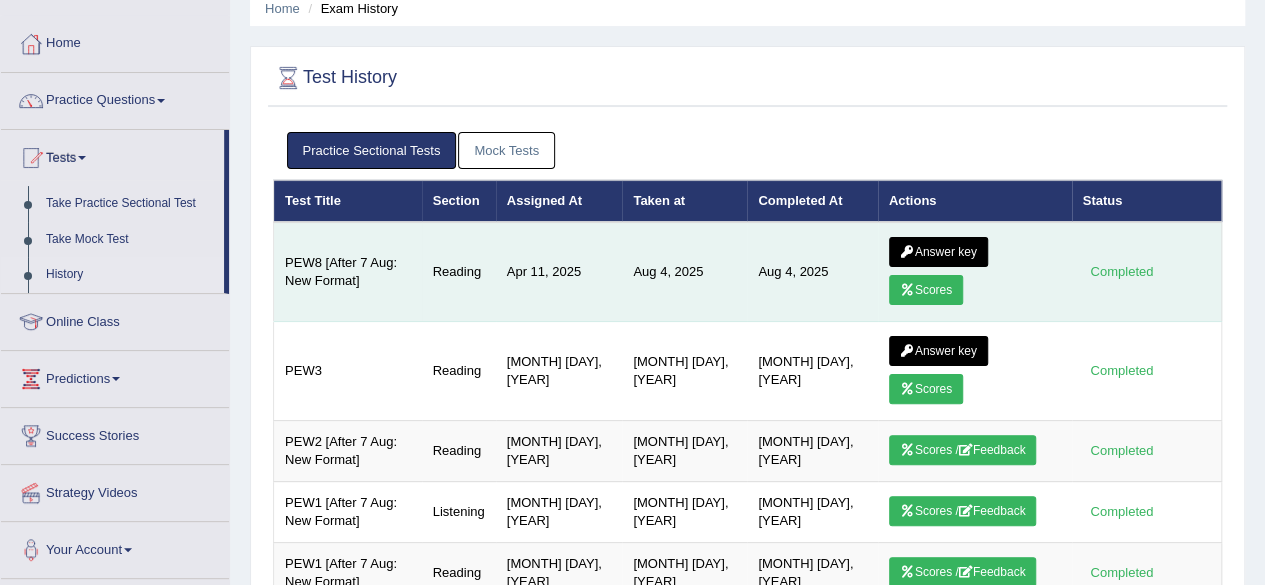scroll, scrollTop: 86, scrollLeft: 0, axis: vertical 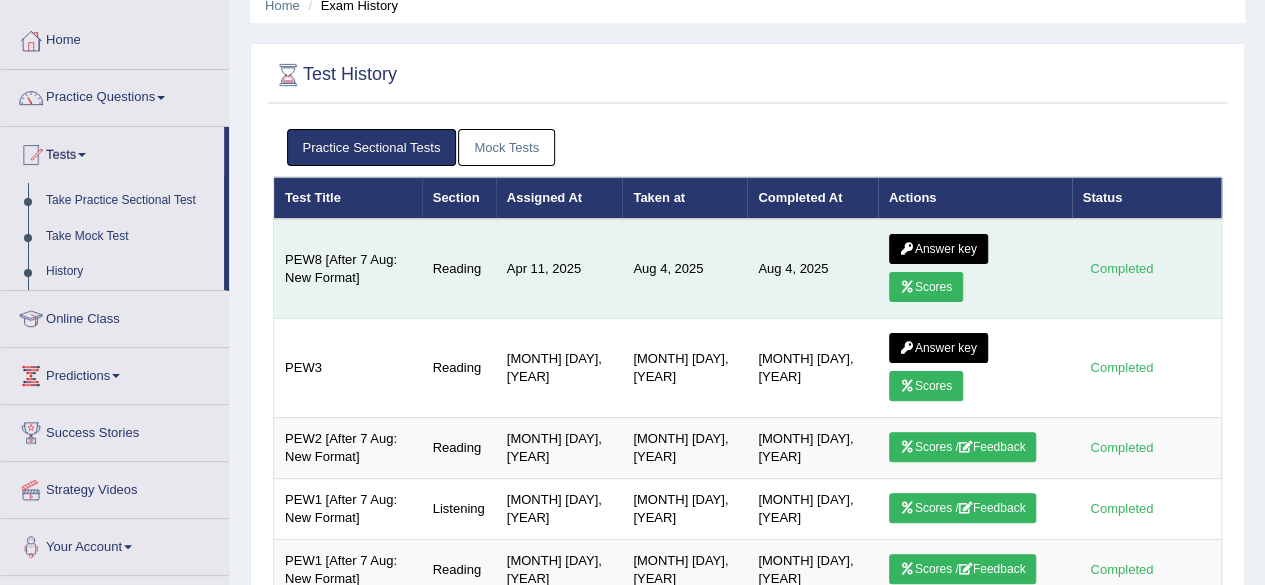 click on "Answer key" at bounding box center [938, 249] 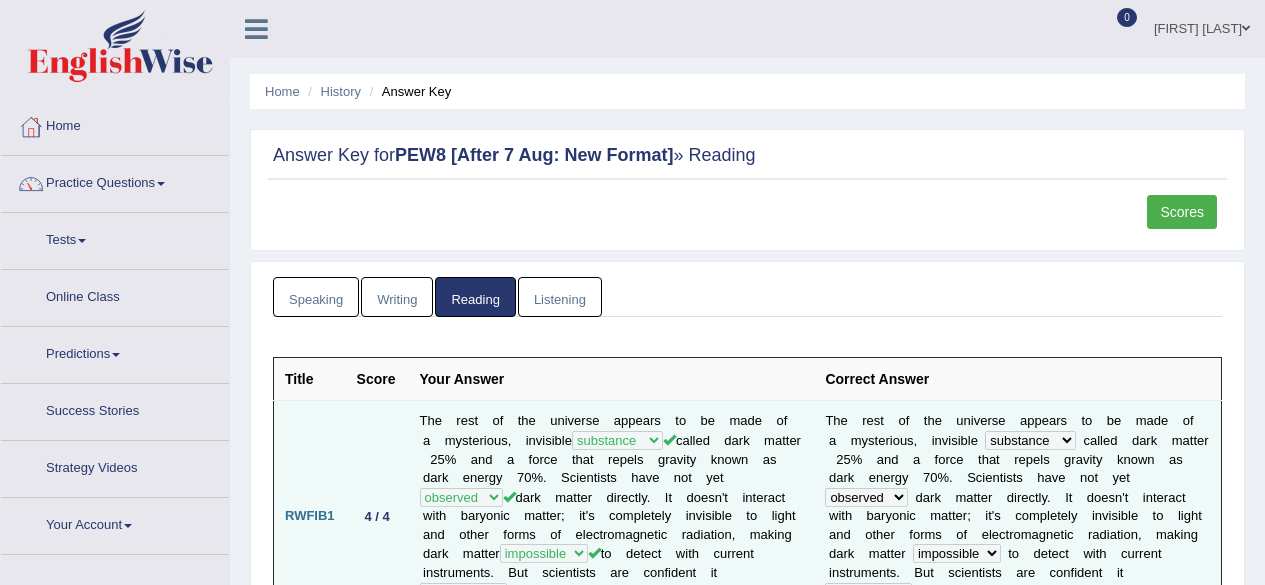 scroll, scrollTop: 0, scrollLeft: 0, axis: both 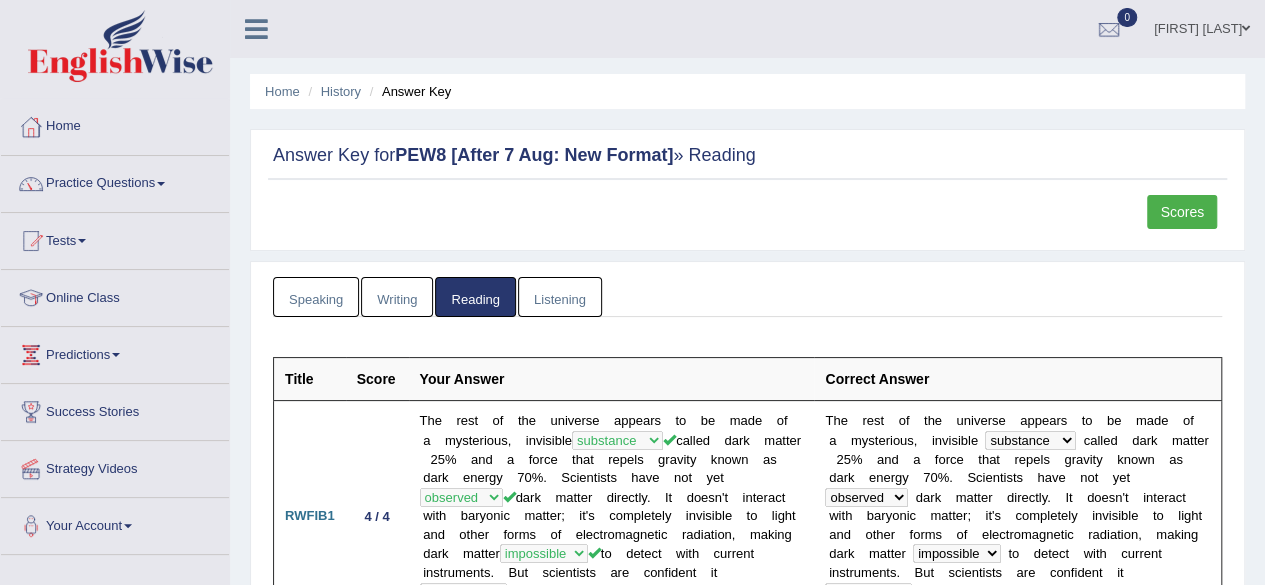 click on "Scores" at bounding box center (1182, 212) 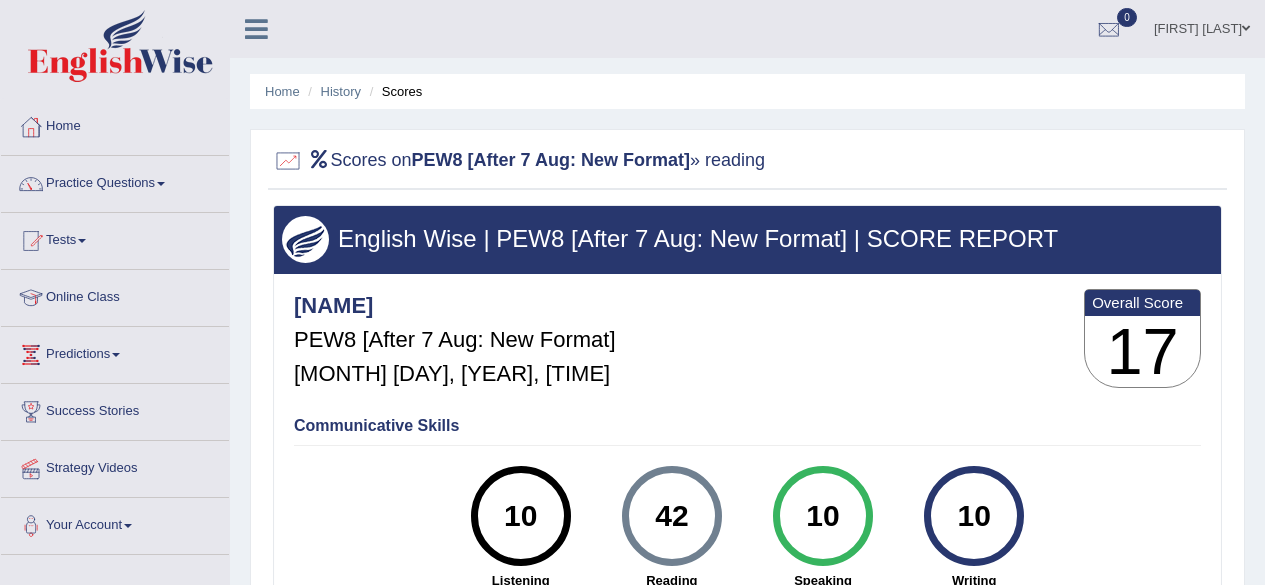 scroll, scrollTop: 0, scrollLeft: 0, axis: both 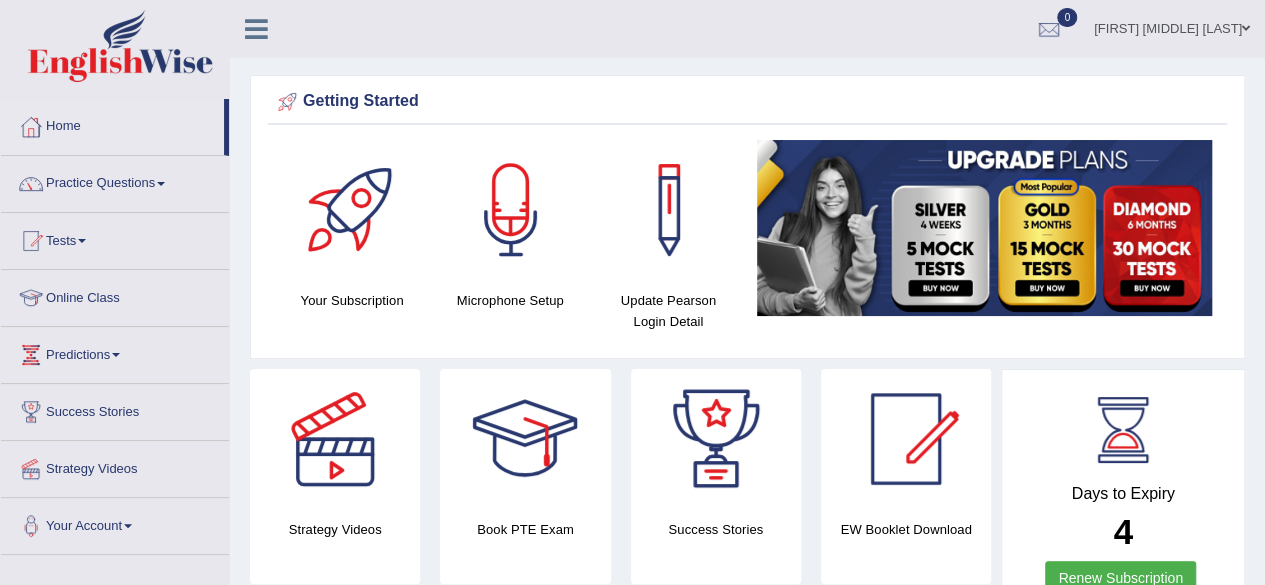 click at bounding box center [161, 184] 